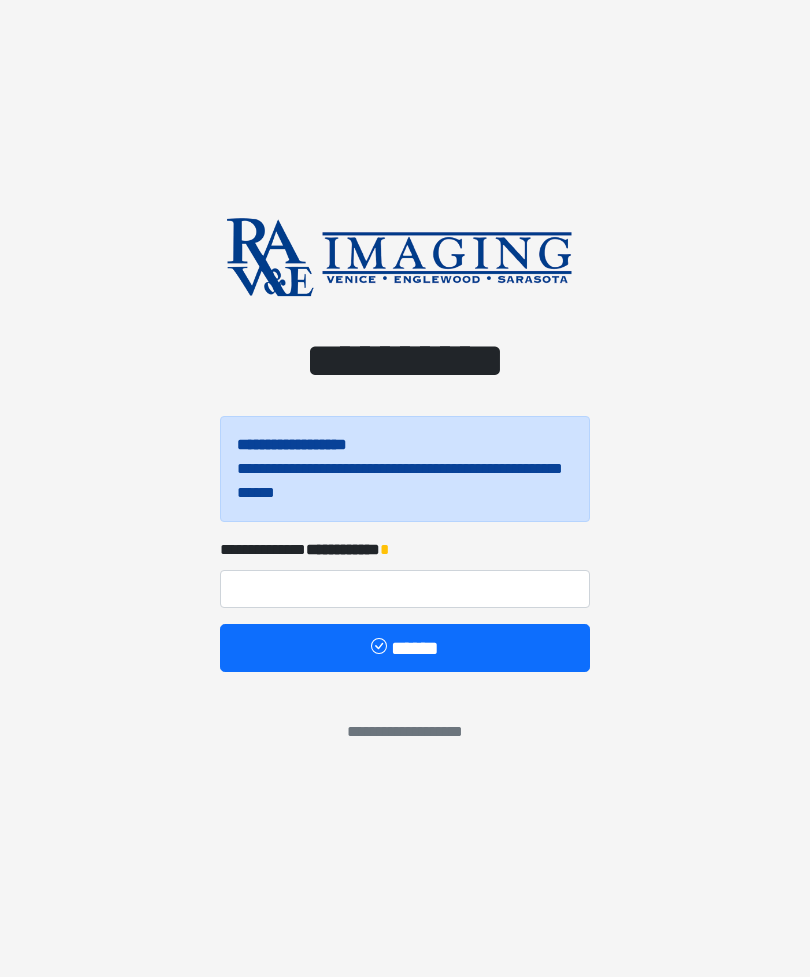 scroll, scrollTop: 0, scrollLeft: 0, axis: both 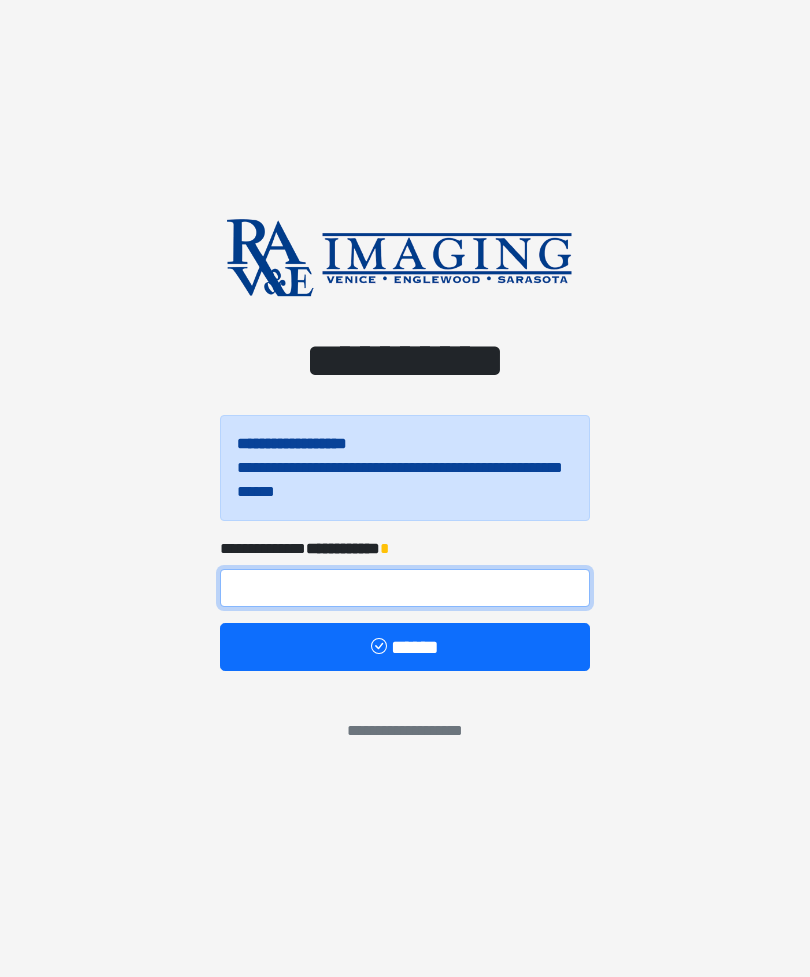 click at bounding box center (405, 588) 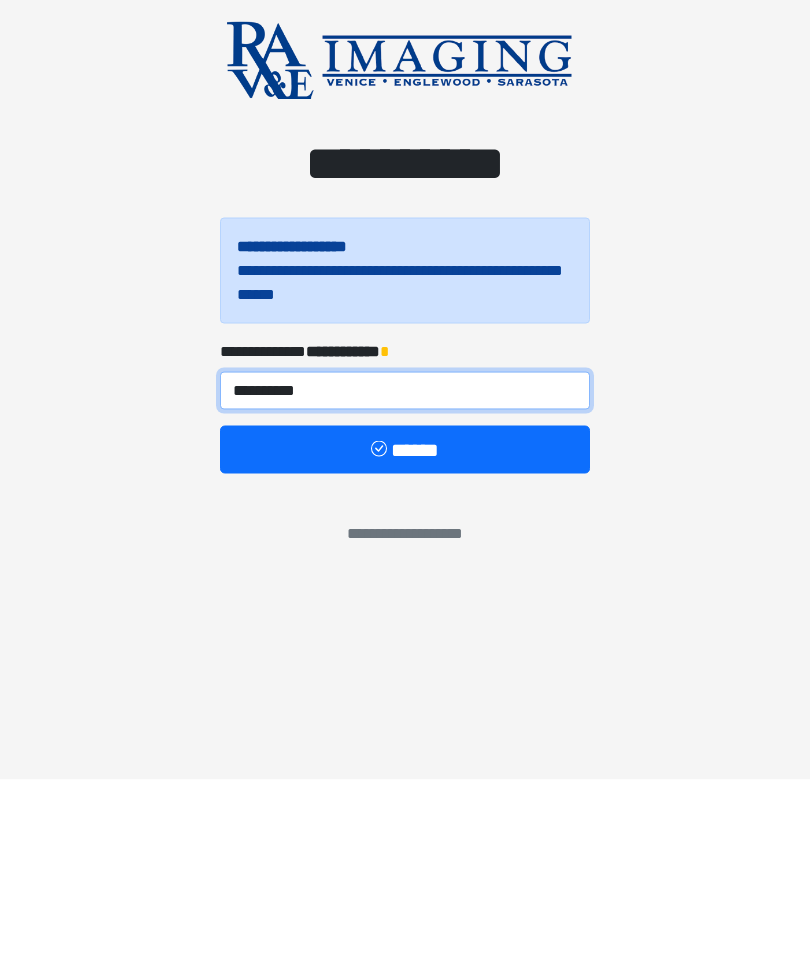 type on "**********" 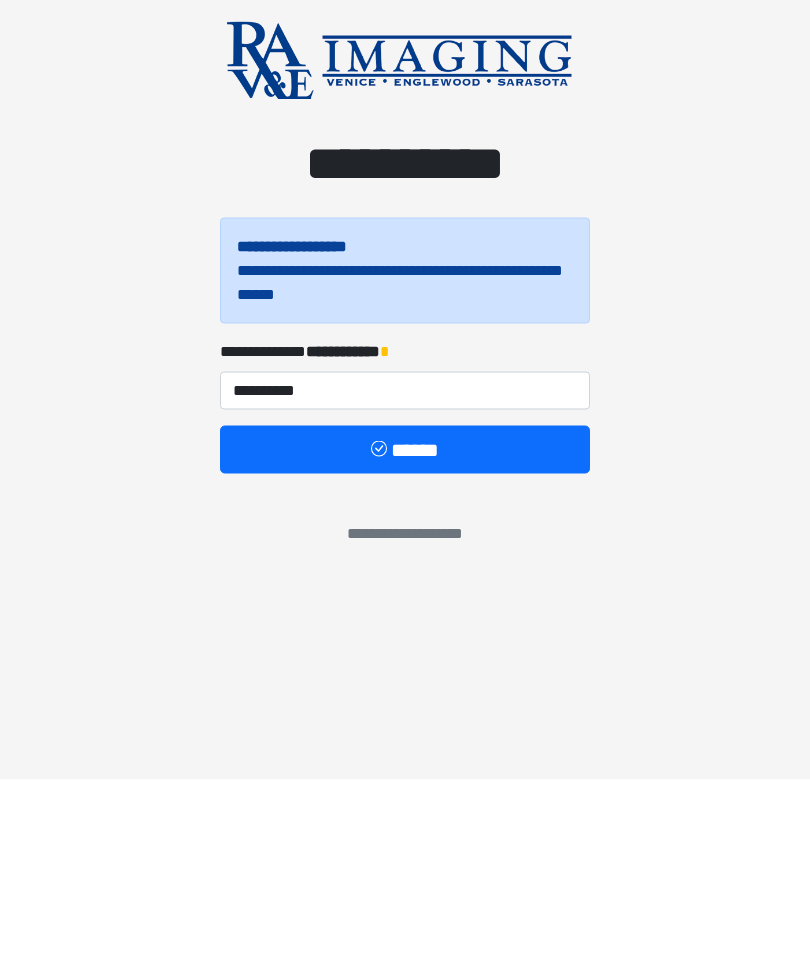 type 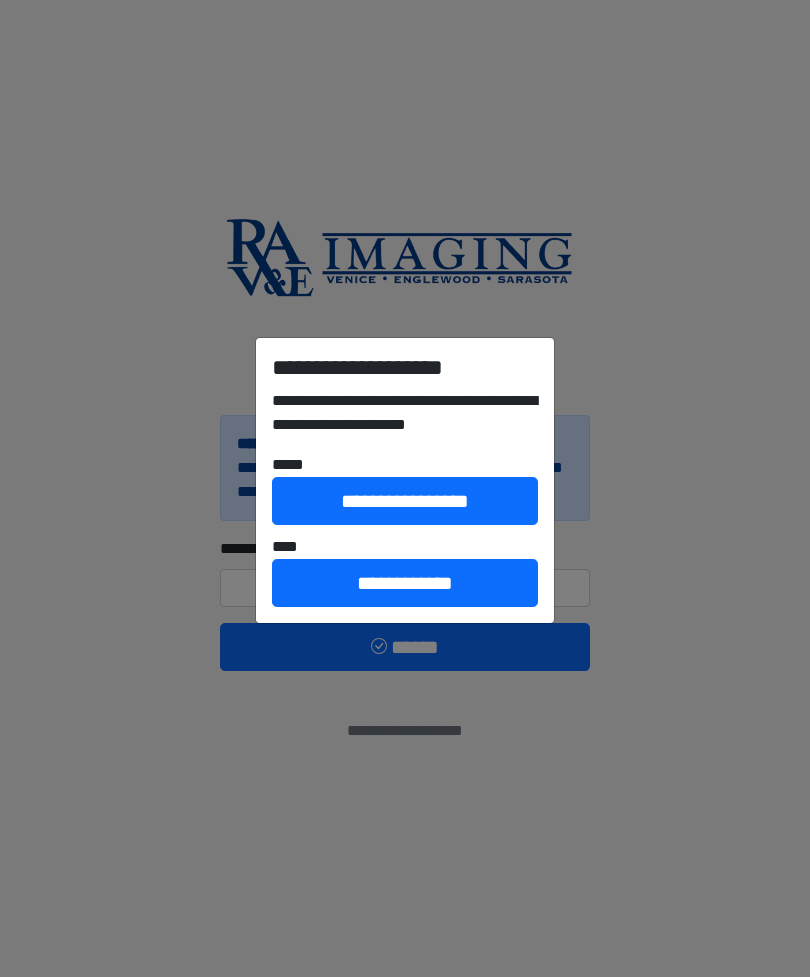 click on "**********" at bounding box center (405, 501) 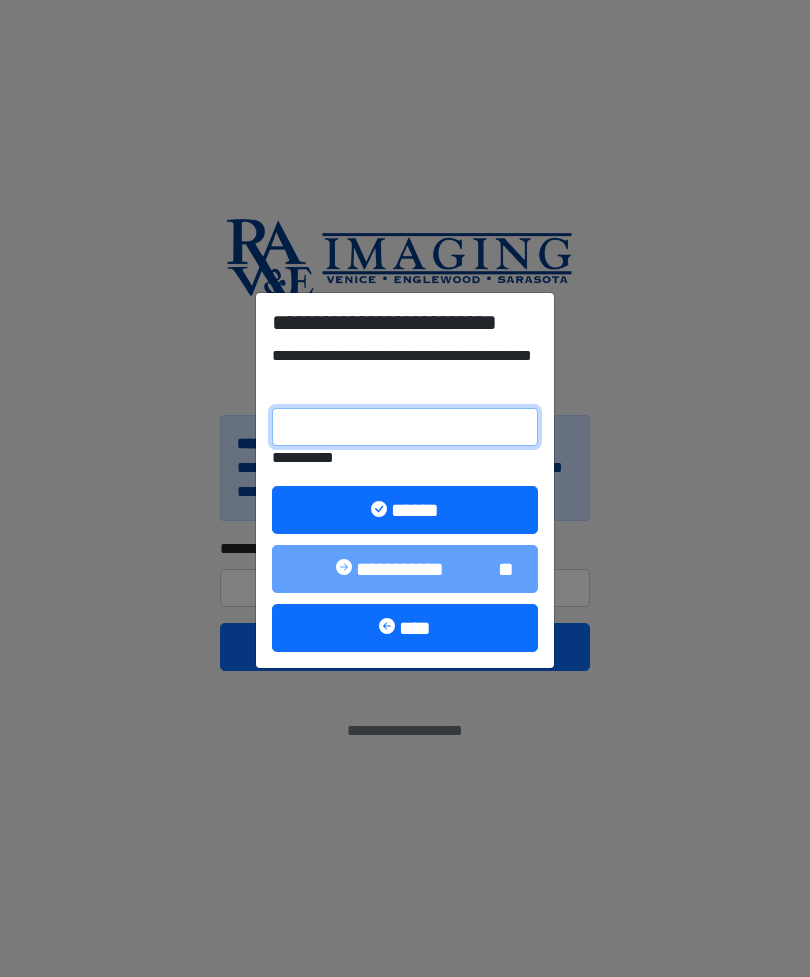 click on "**********" at bounding box center [405, 427] 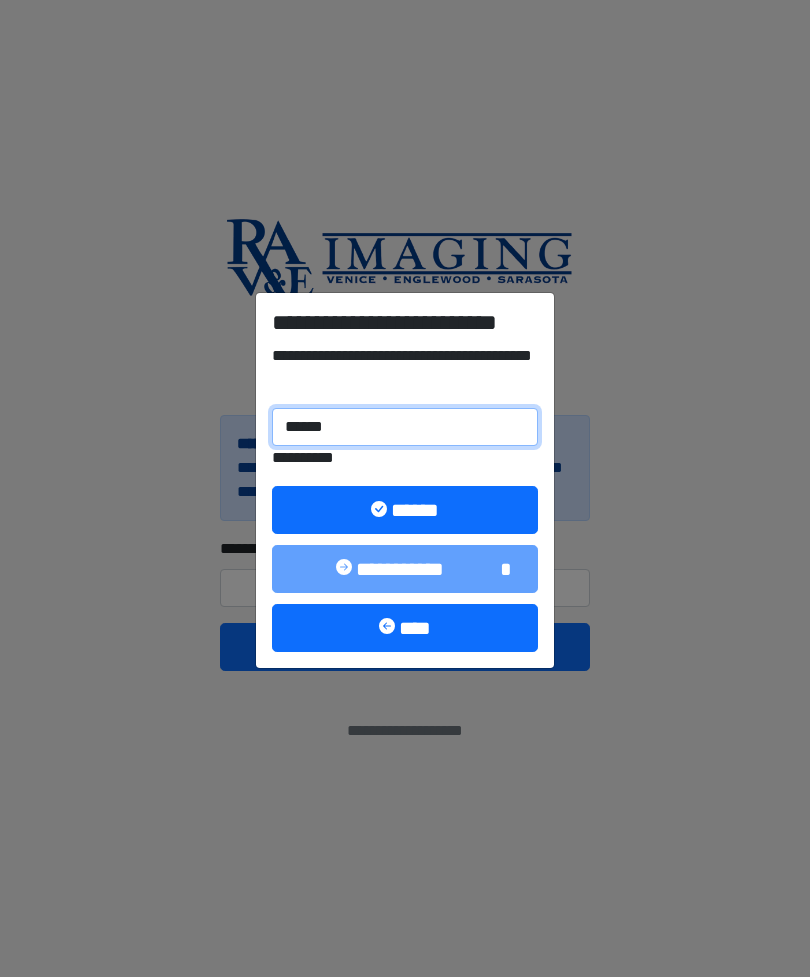 type on "******" 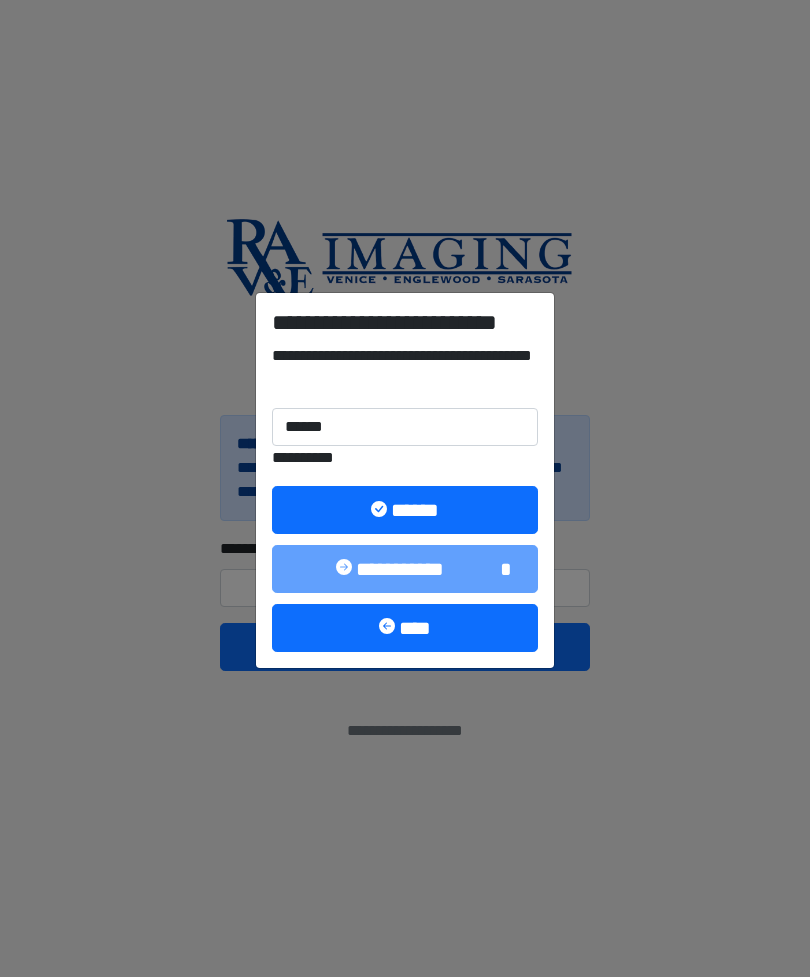 click on "******" at bounding box center (405, 510) 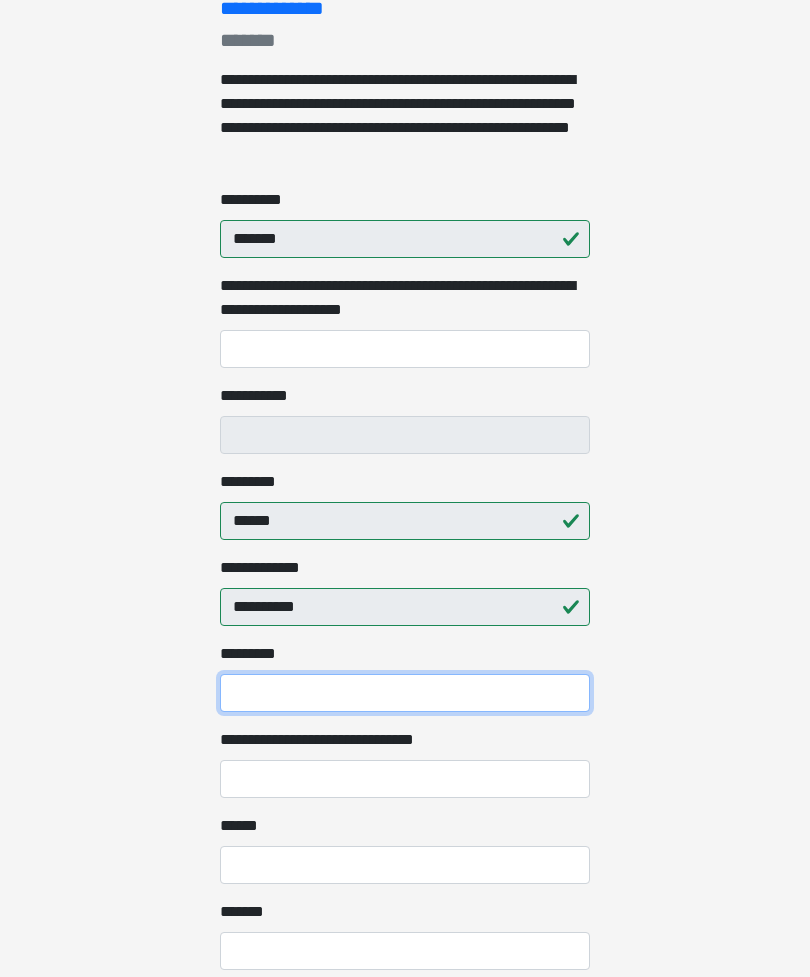 click on "******* *" at bounding box center (405, 694) 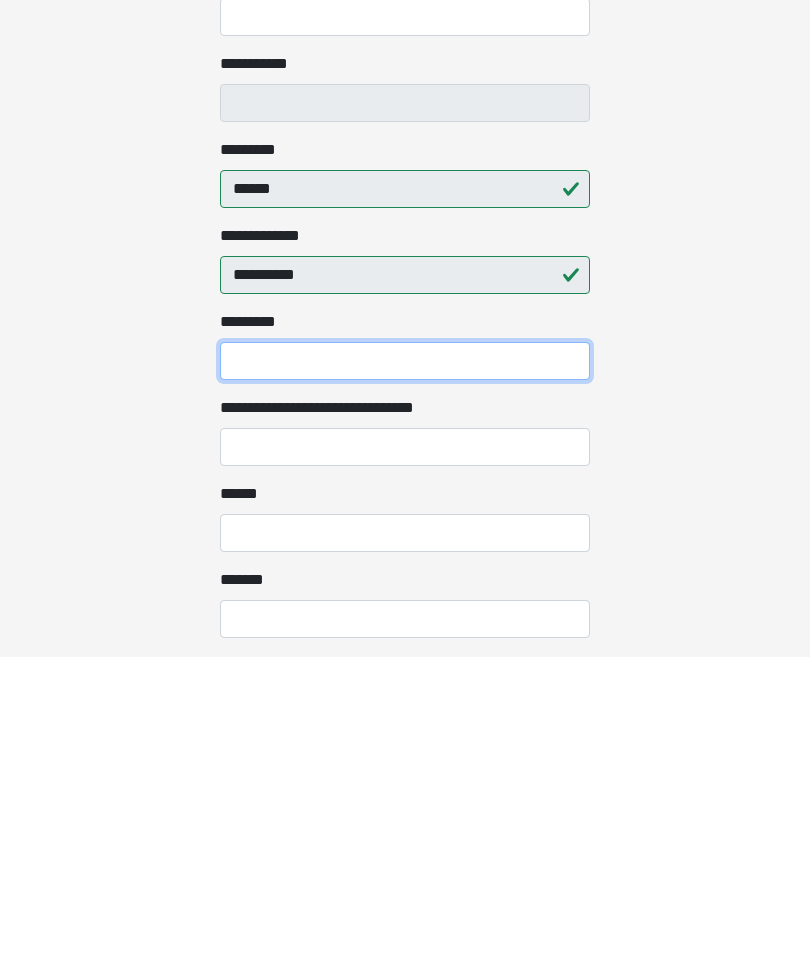 type on "**********" 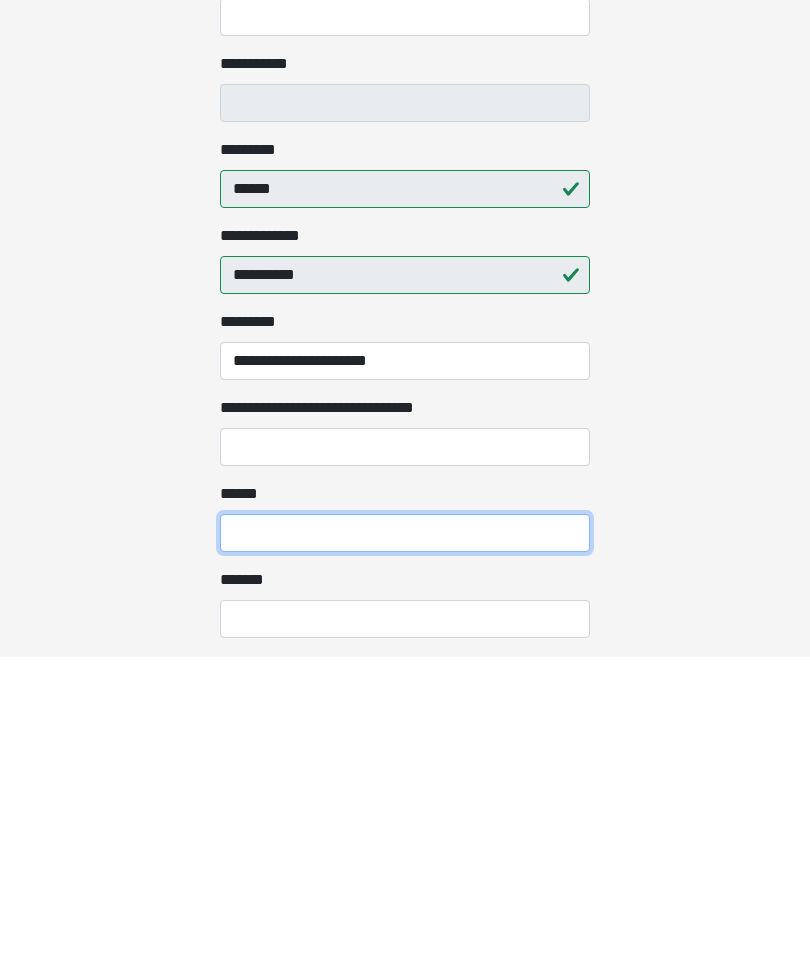 type on "******" 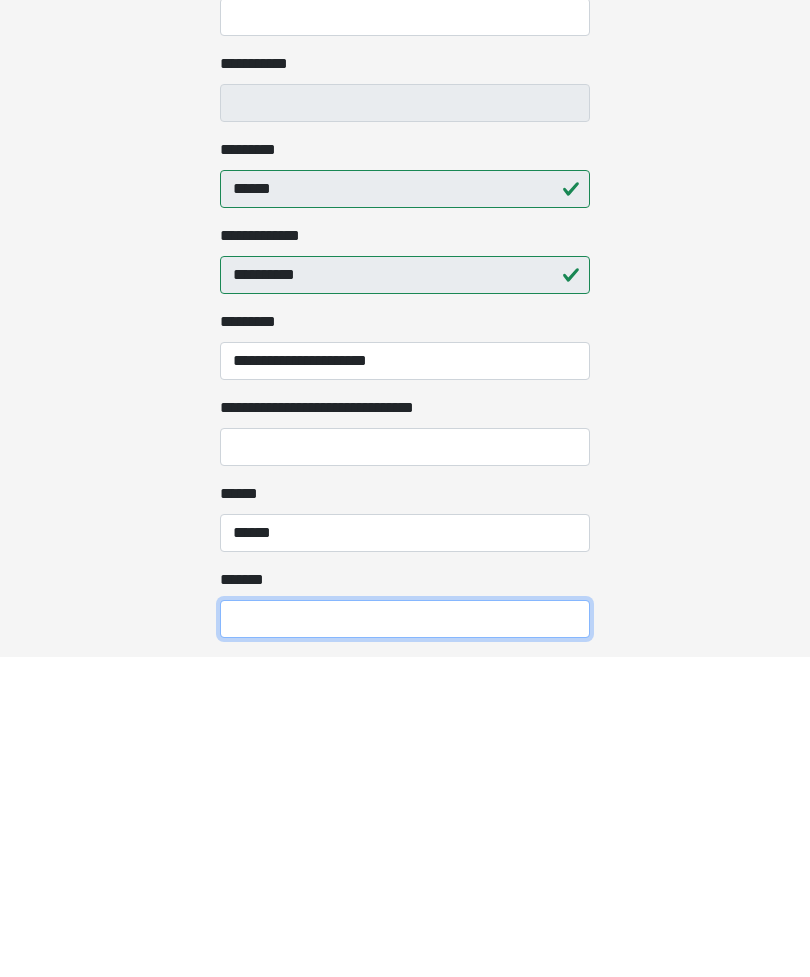 type on "**" 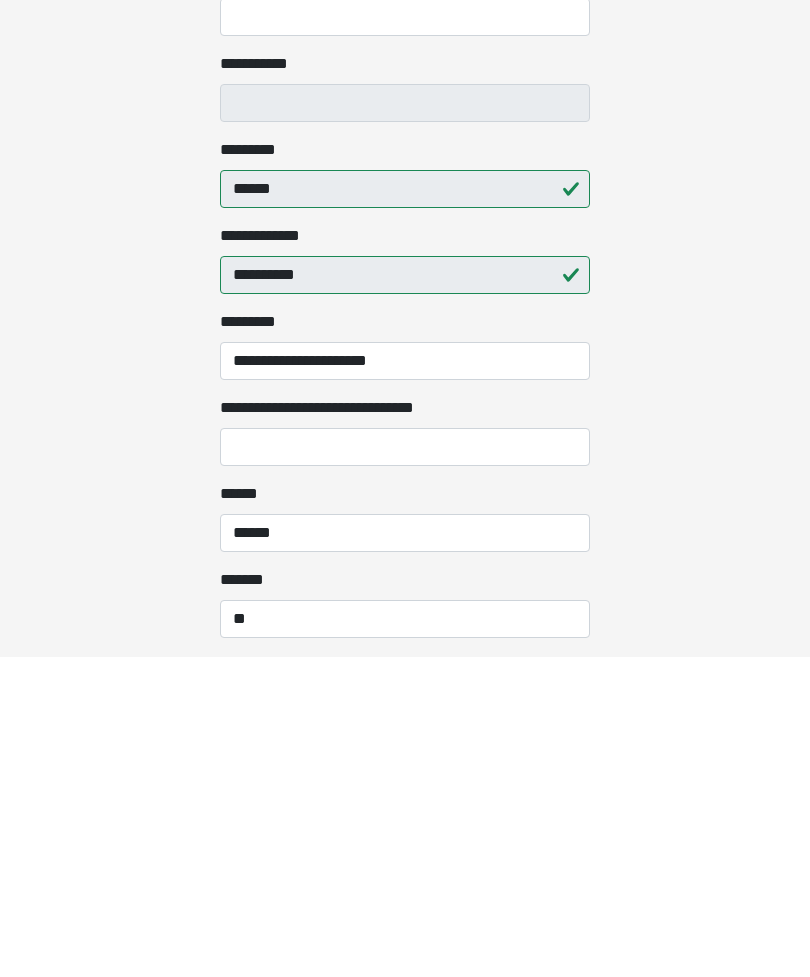 type on "*****" 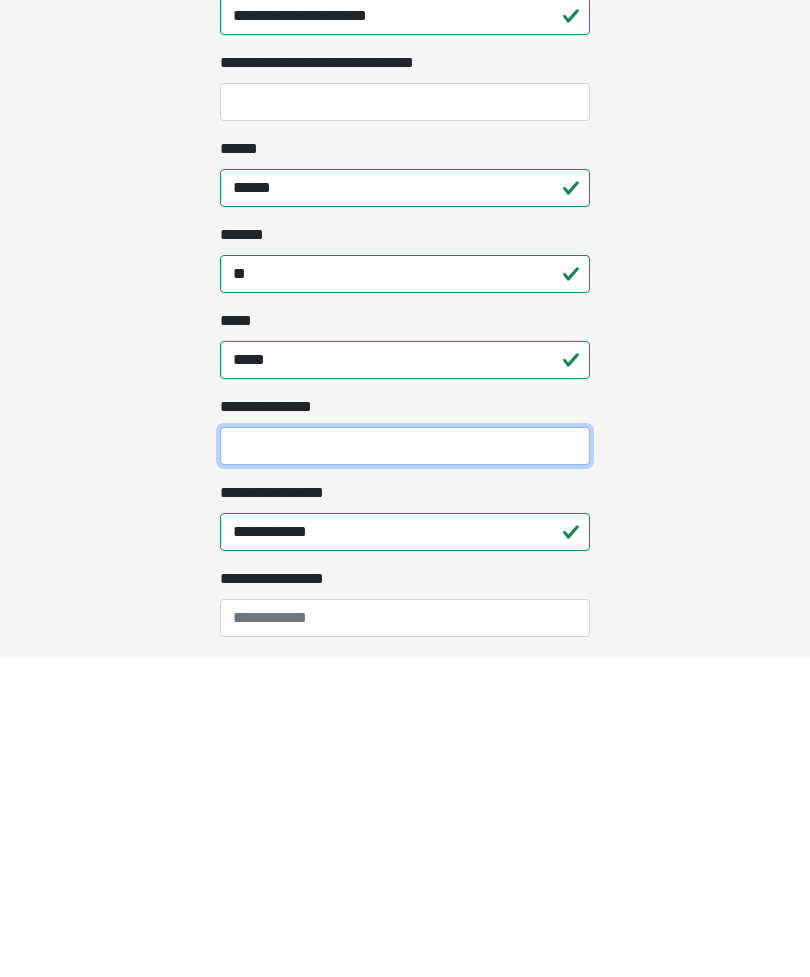 type on "**********" 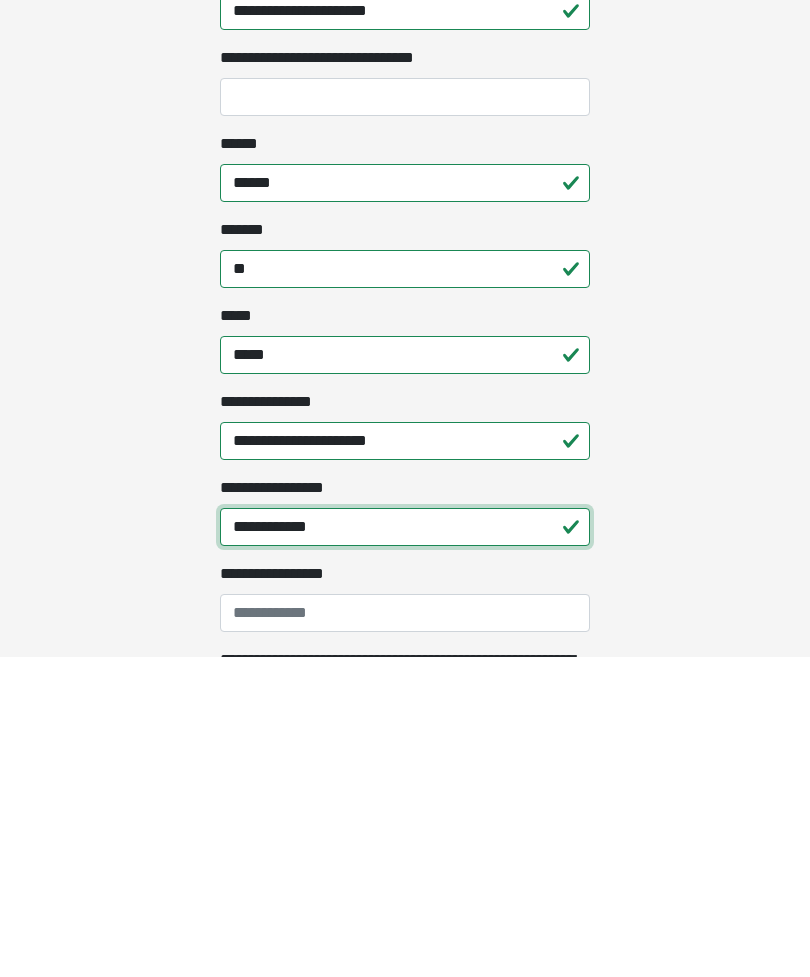 scroll, scrollTop: 653, scrollLeft: 0, axis: vertical 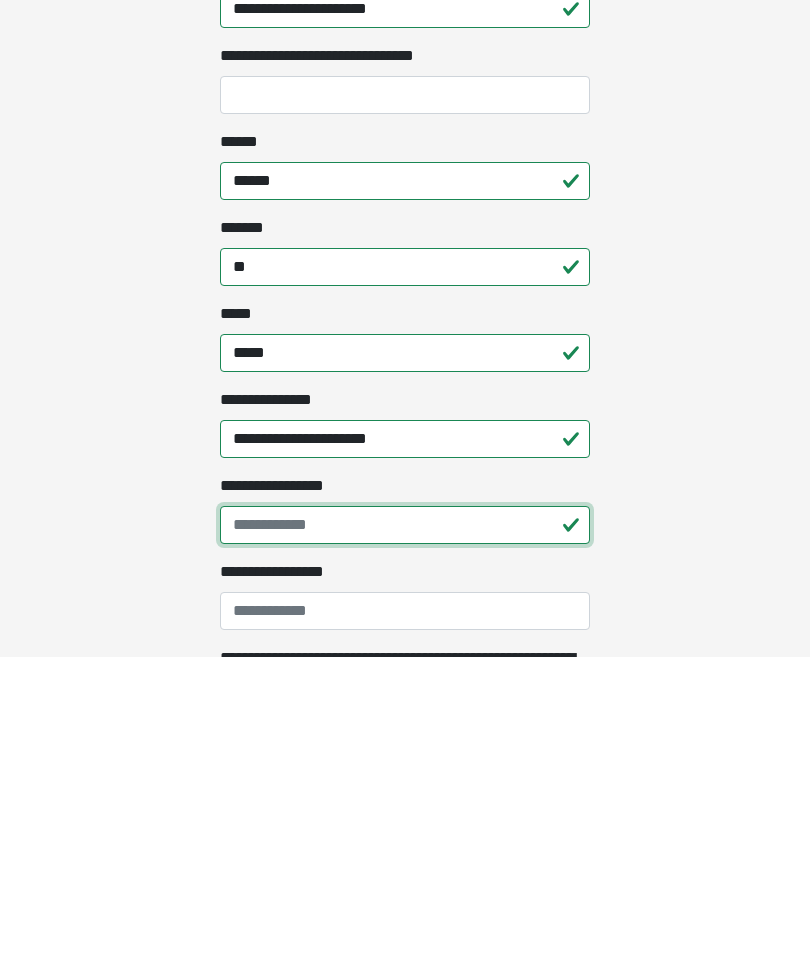 type on "**********" 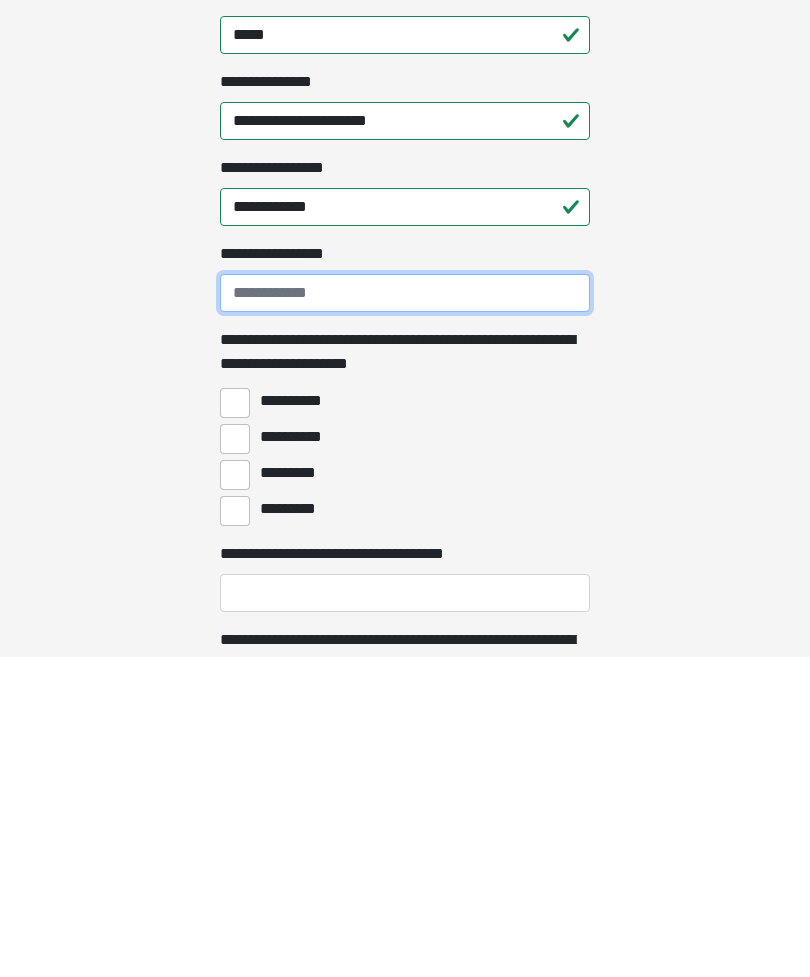 scroll, scrollTop: 972, scrollLeft: 0, axis: vertical 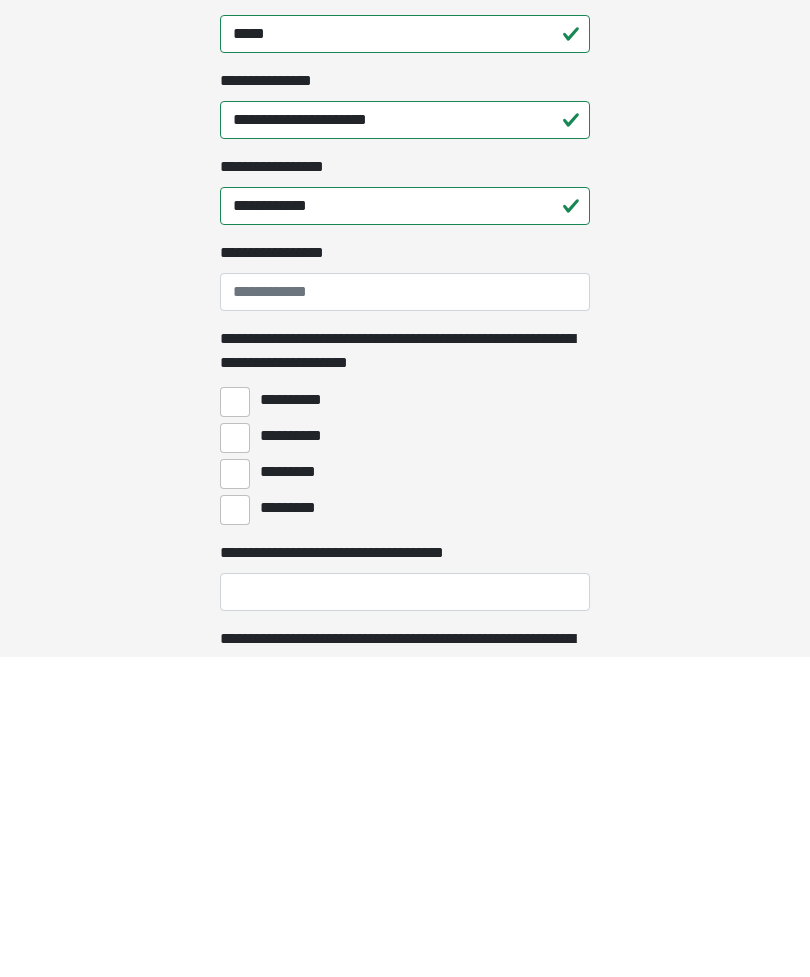 click on "**********" at bounding box center [235, 758] 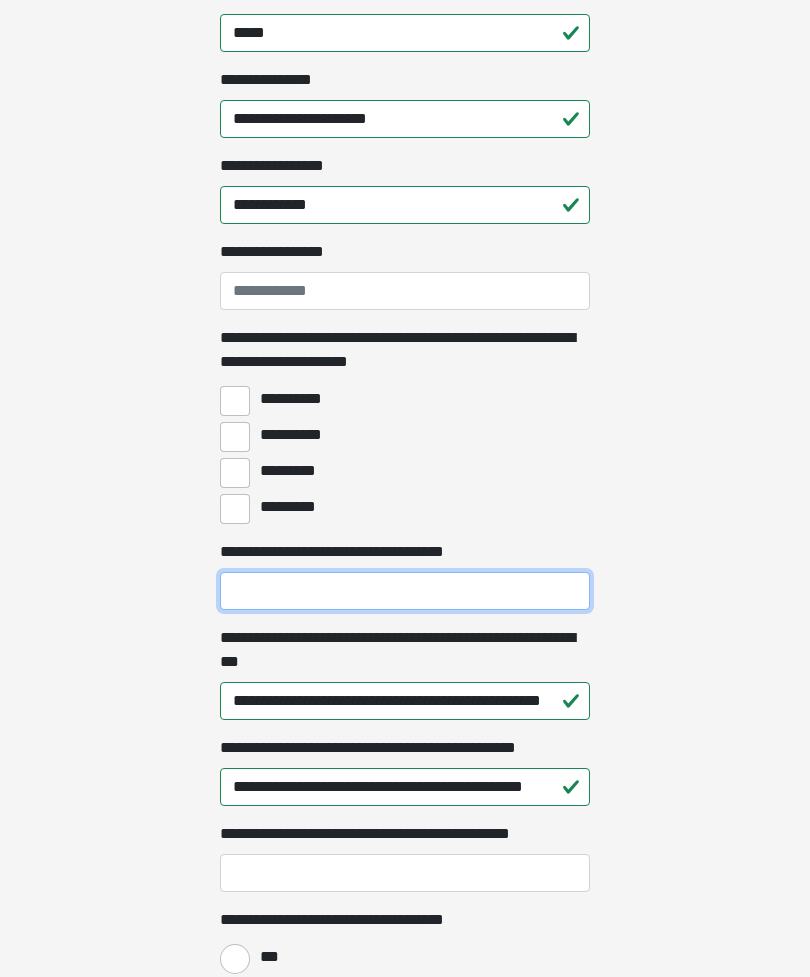 click on "**********" at bounding box center (405, 591) 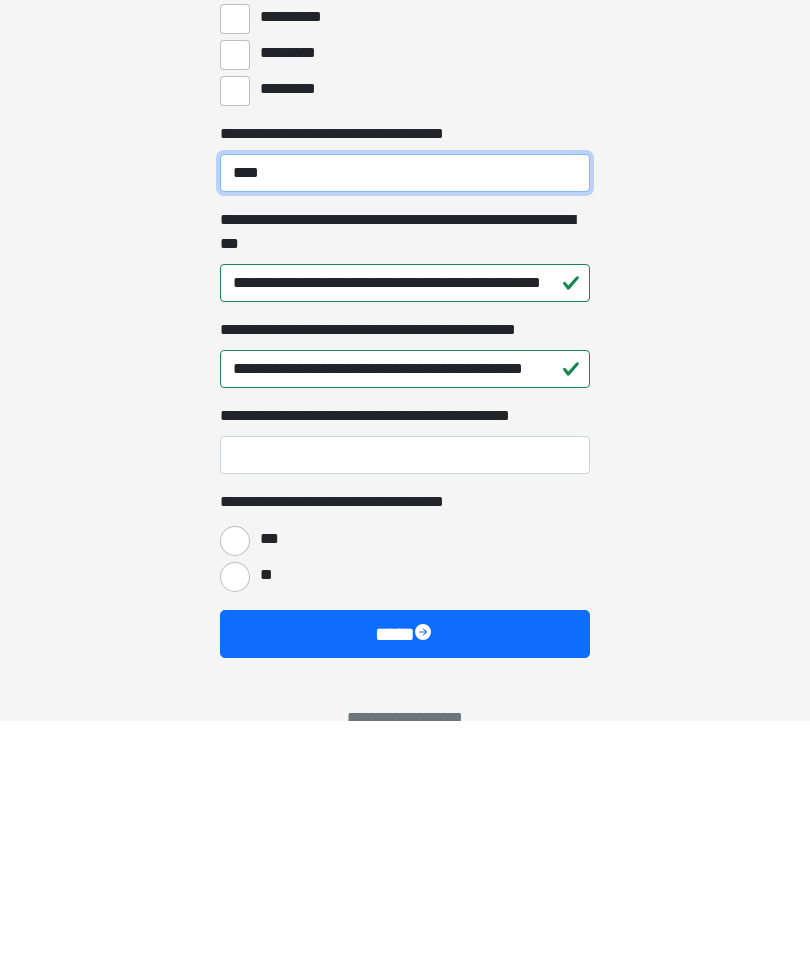 scroll, scrollTop: 1455, scrollLeft: 0, axis: vertical 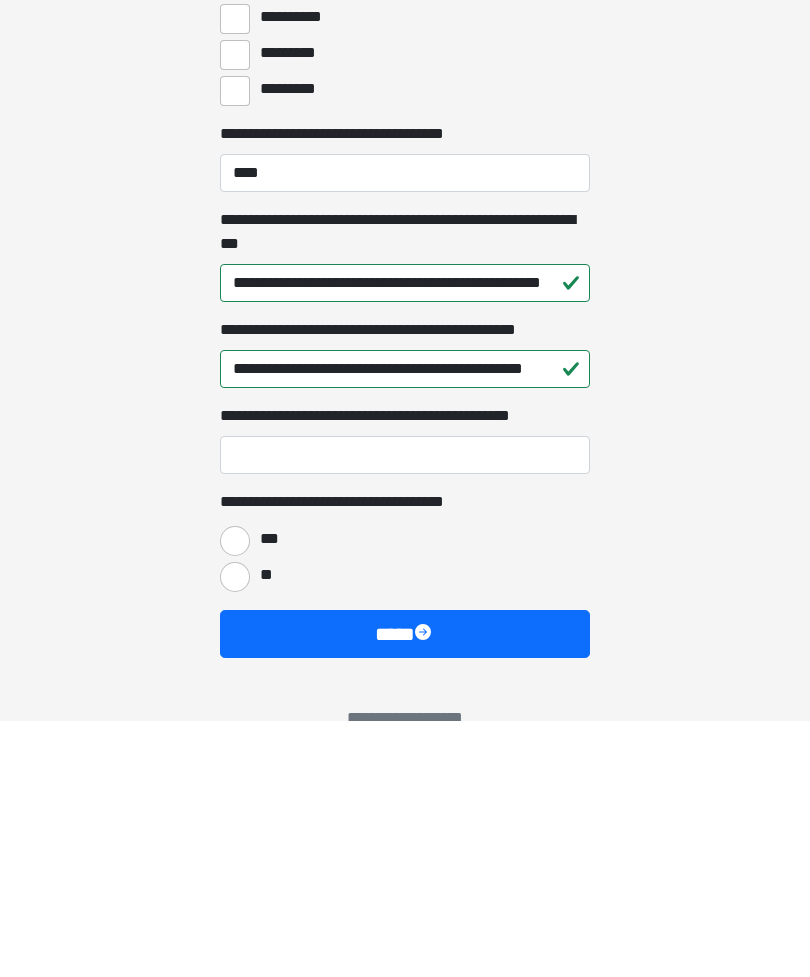 click on "***" at bounding box center [235, 797] 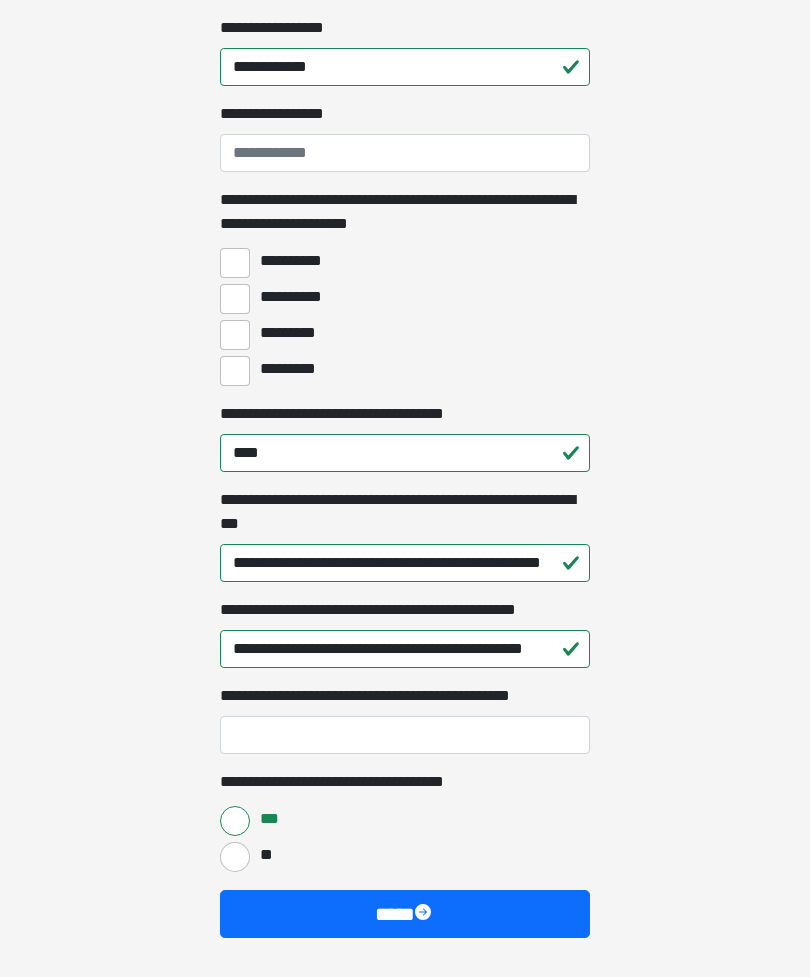 click on "****" at bounding box center (405, 914) 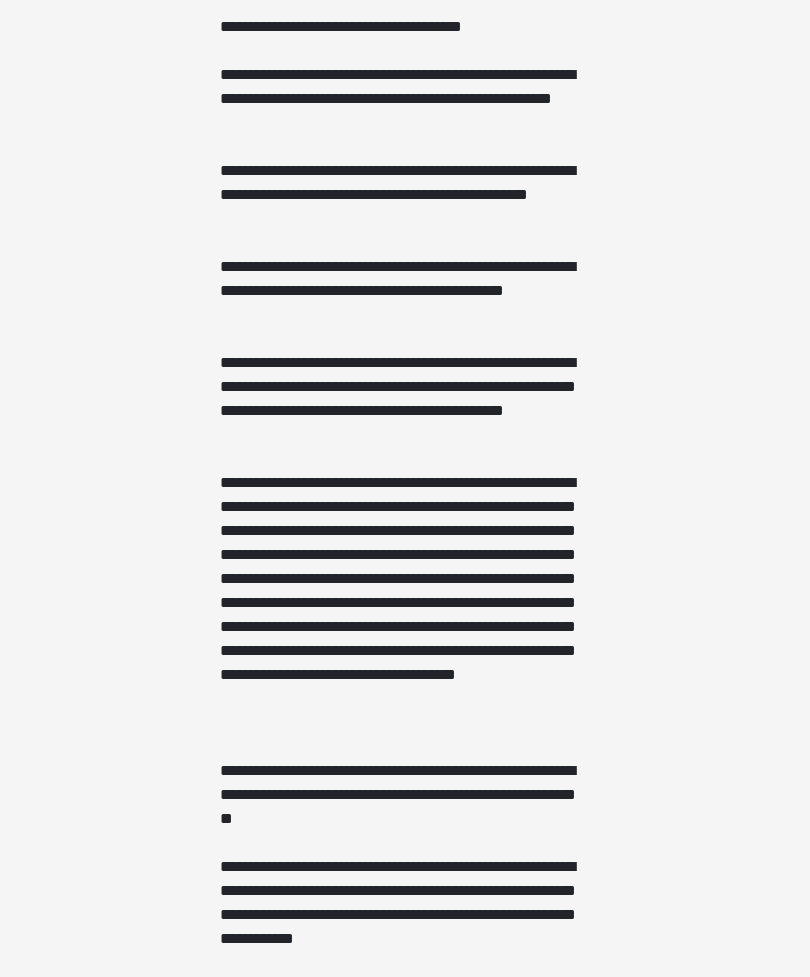 scroll, scrollTop: 0, scrollLeft: 0, axis: both 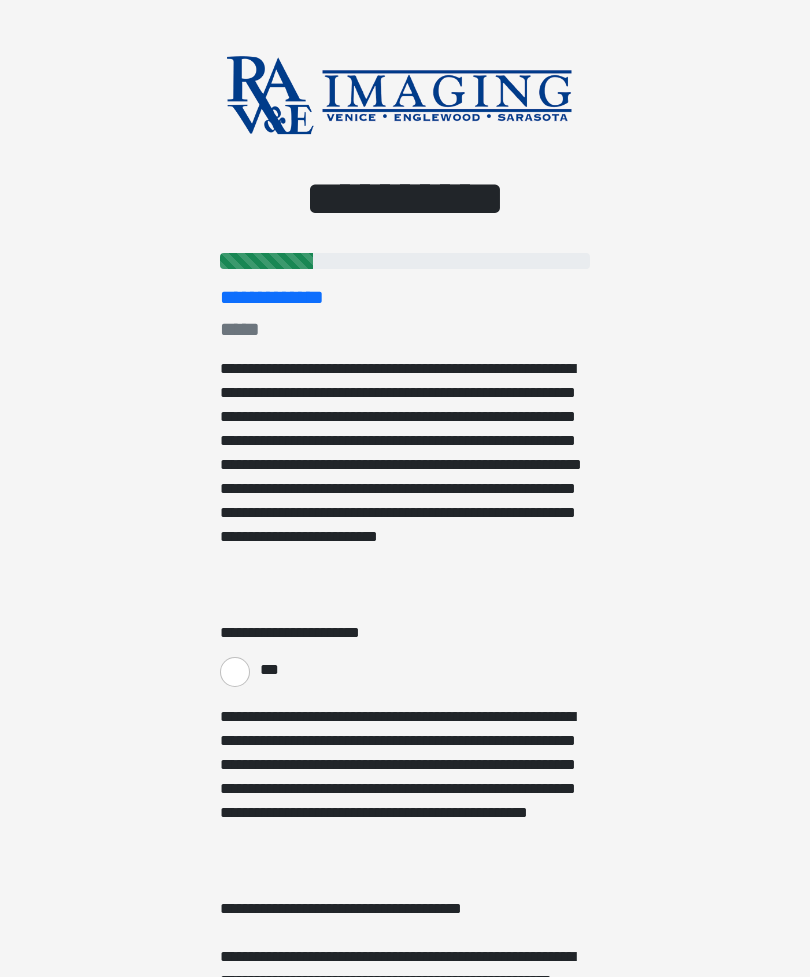 click on "***" at bounding box center (235, 672) 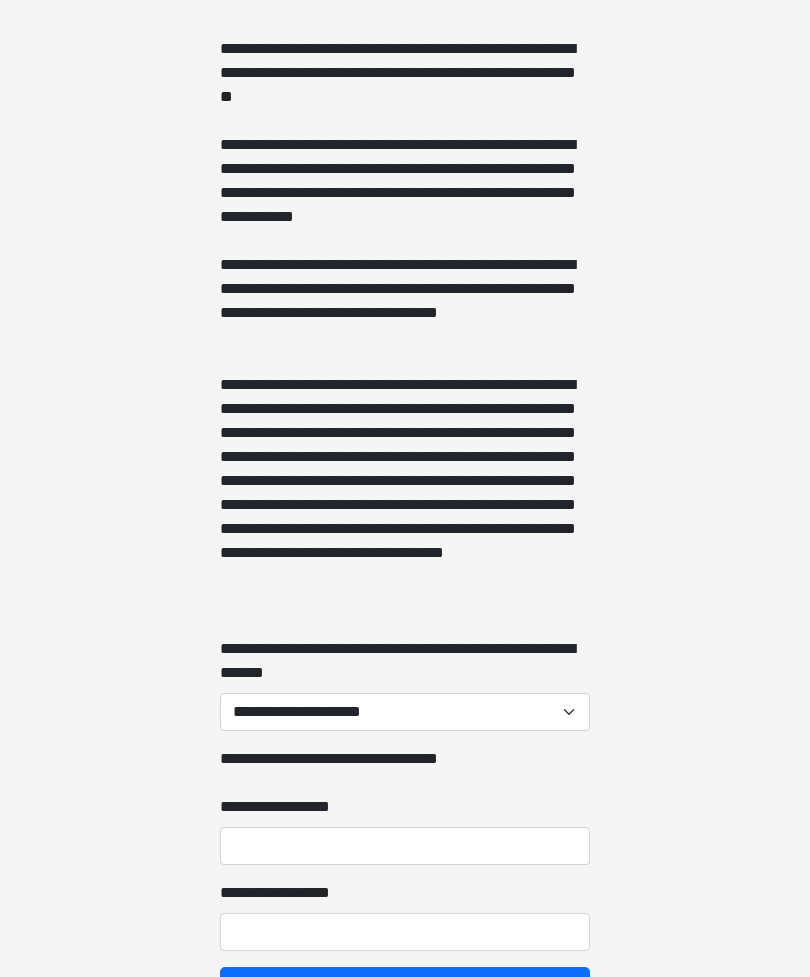 scroll, scrollTop: 1605, scrollLeft: 0, axis: vertical 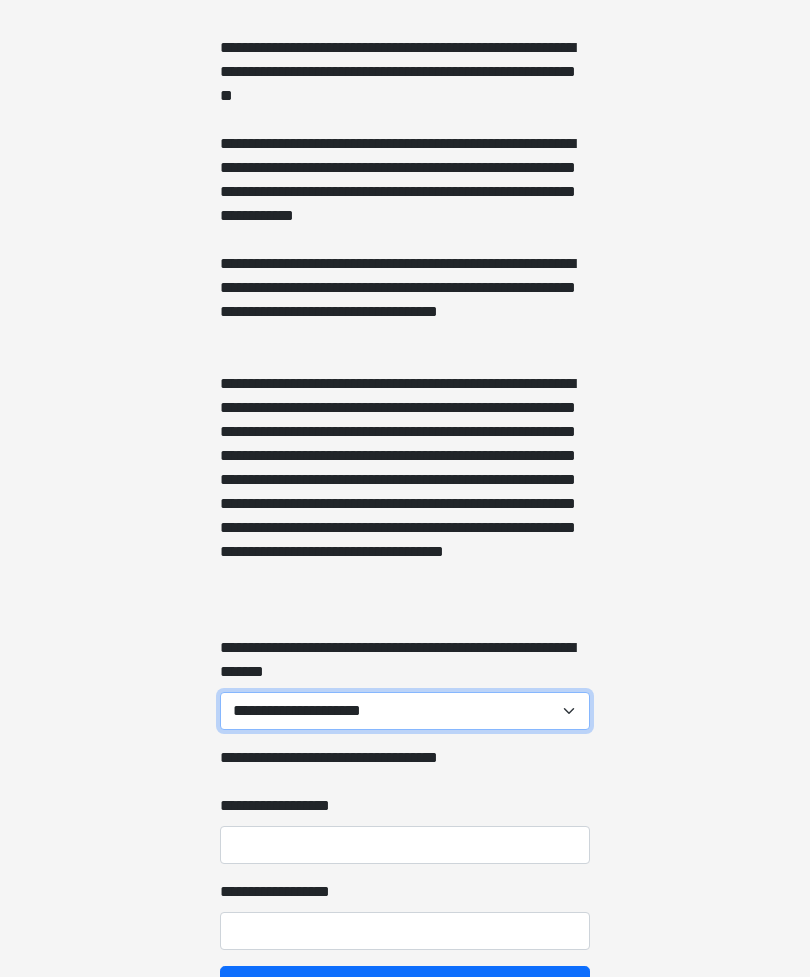 click on "**********" at bounding box center (405, 711) 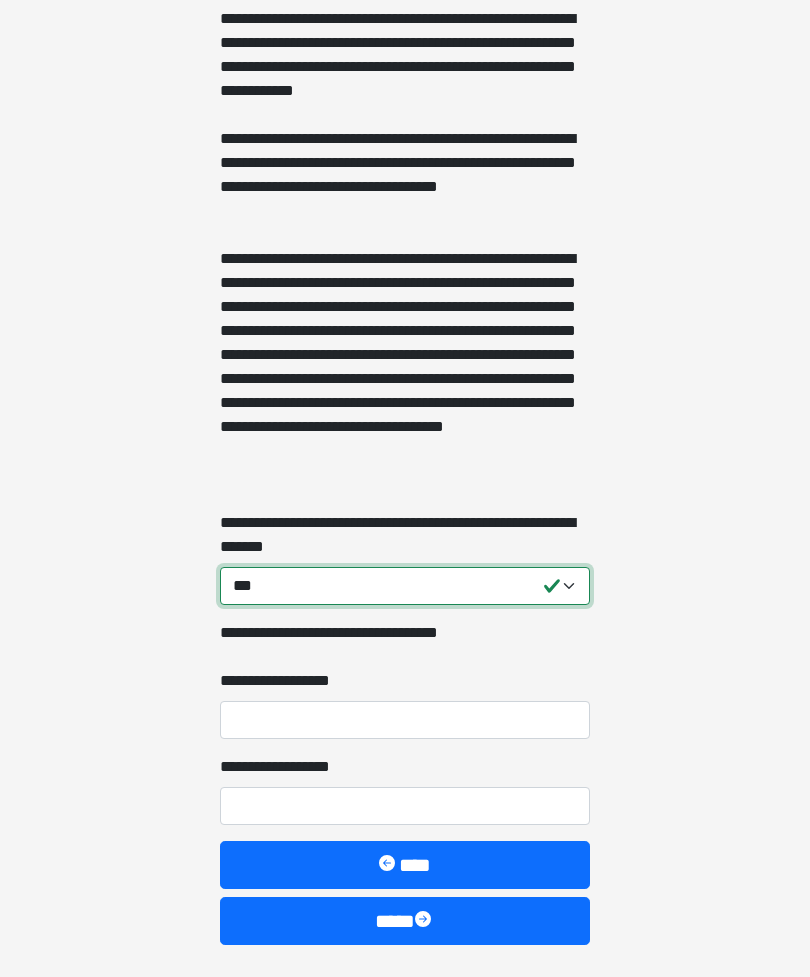 scroll, scrollTop: 1737, scrollLeft: 0, axis: vertical 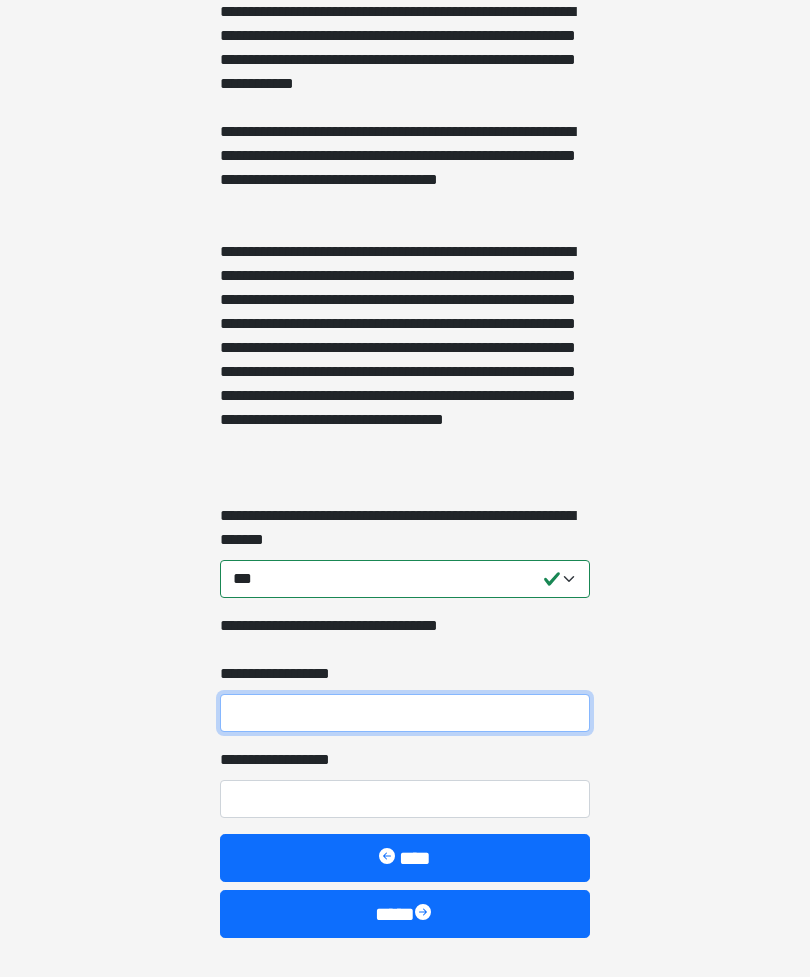 click on "**********" at bounding box center (405, 713) 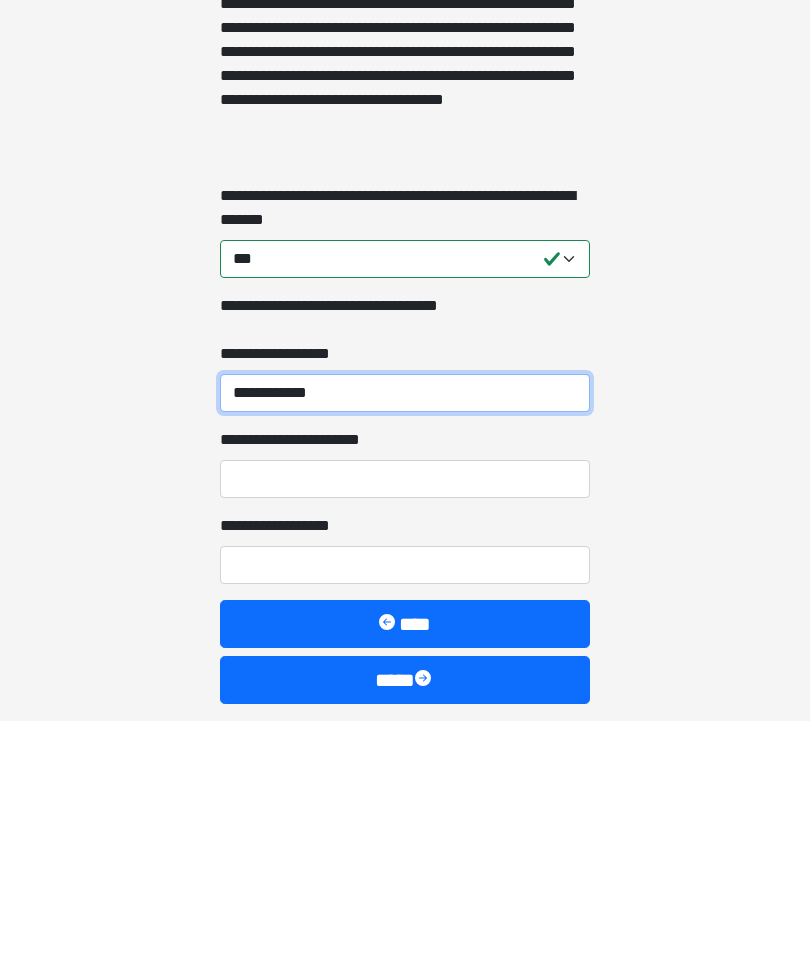 type on "**********" 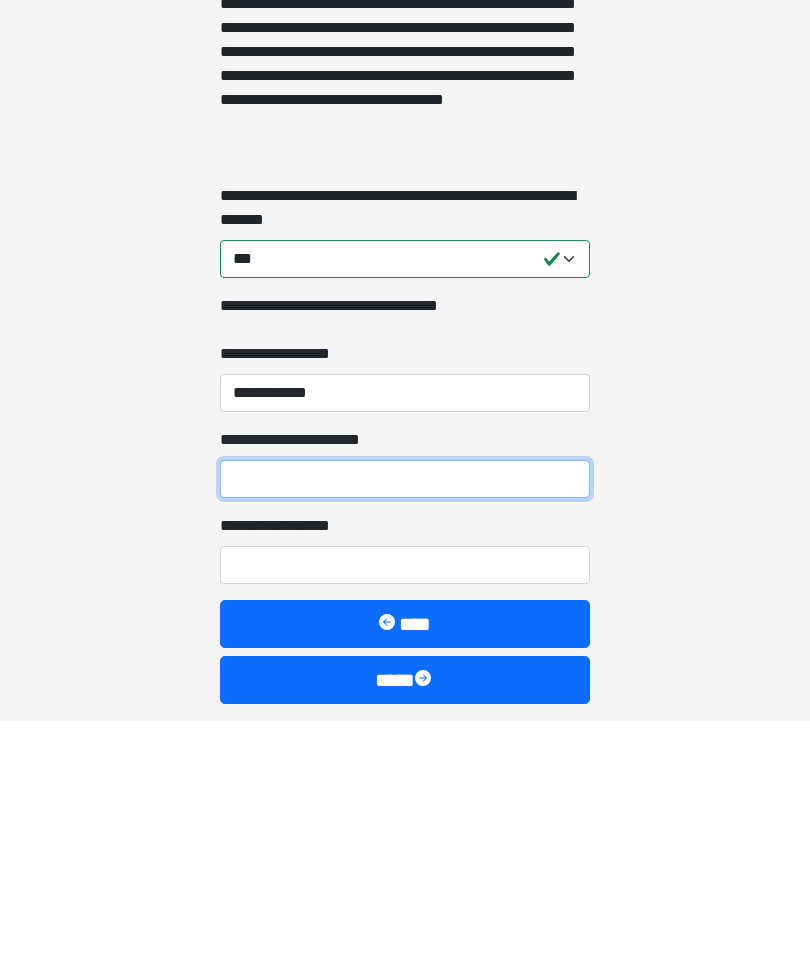 click on "**********" at bounding box center [405, 735] 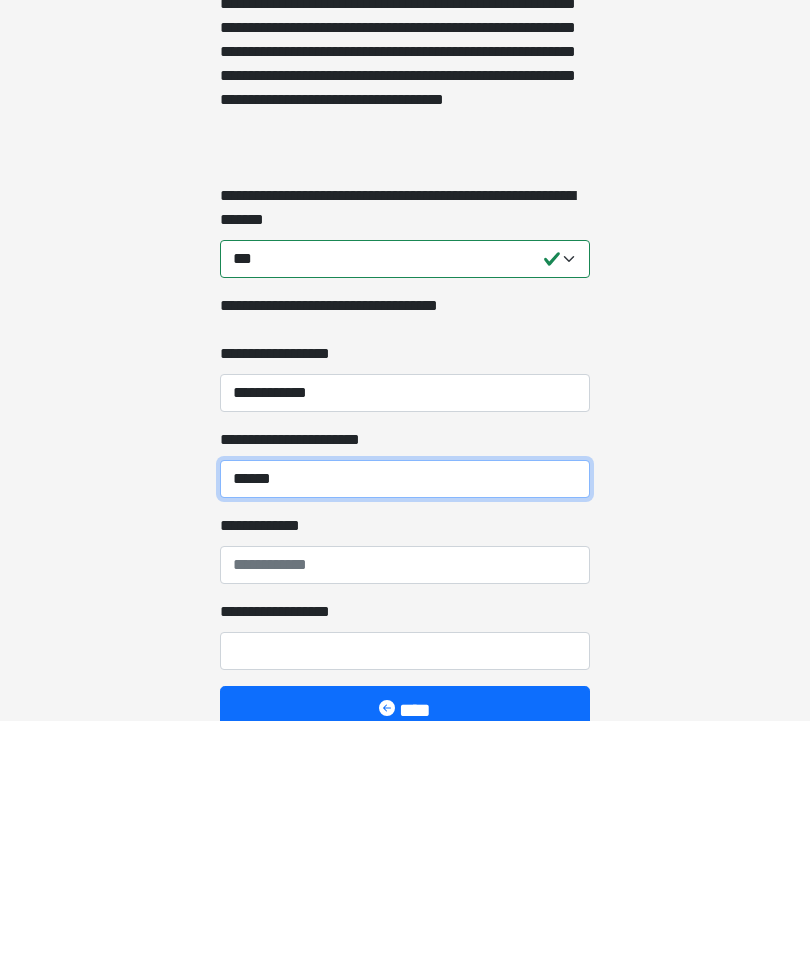 type on "******" 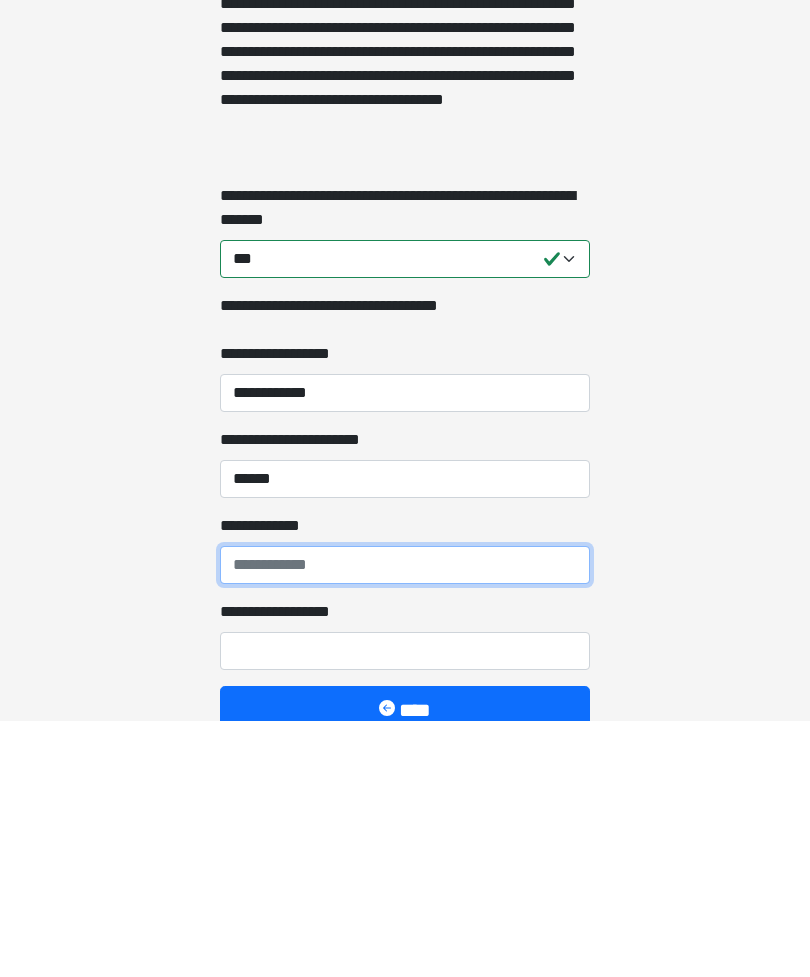 click on "**********" at bounding box center (405, 821) 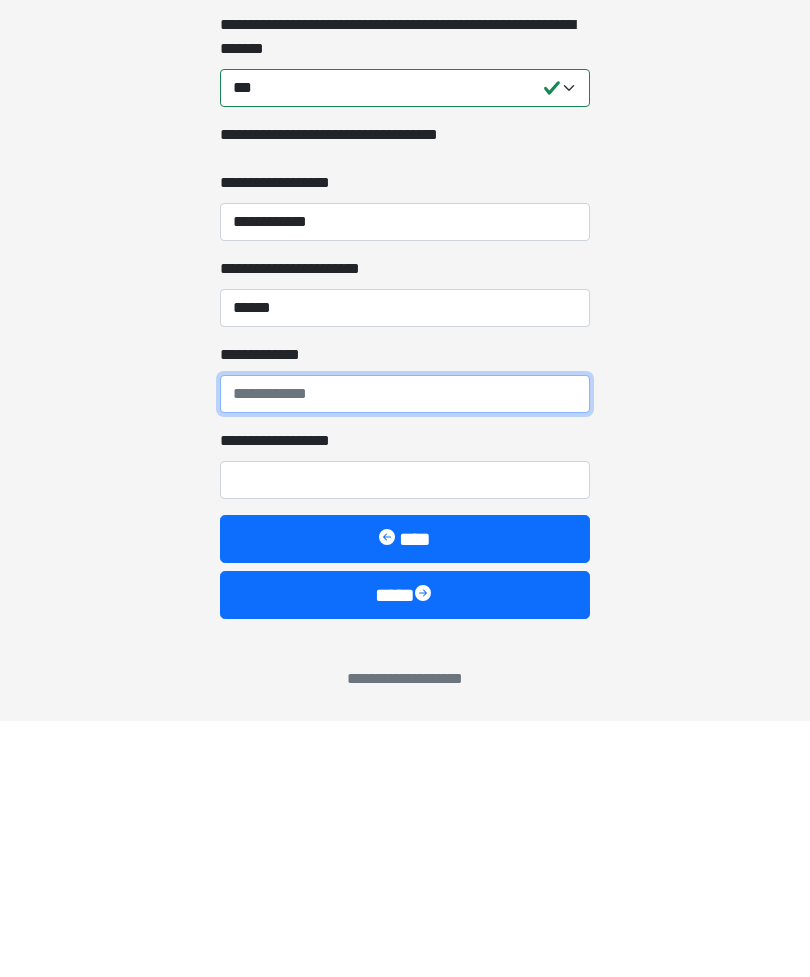 scroll, scrollTop: 1973, scrollLeft: 0, axis: vertical 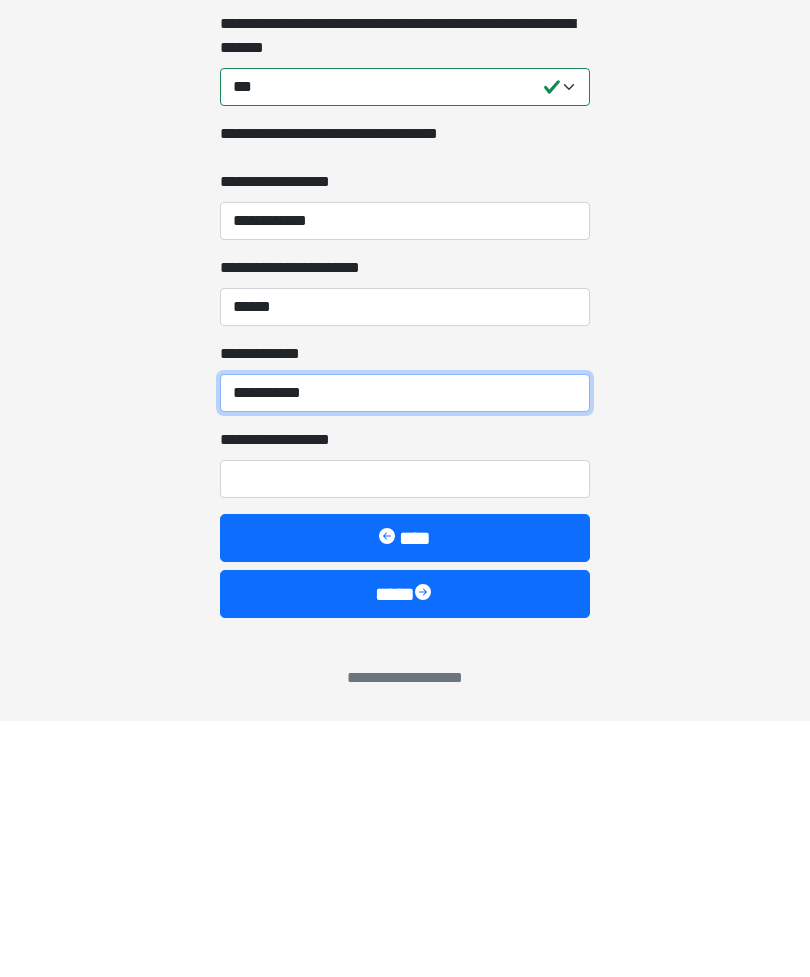 type on "**********" 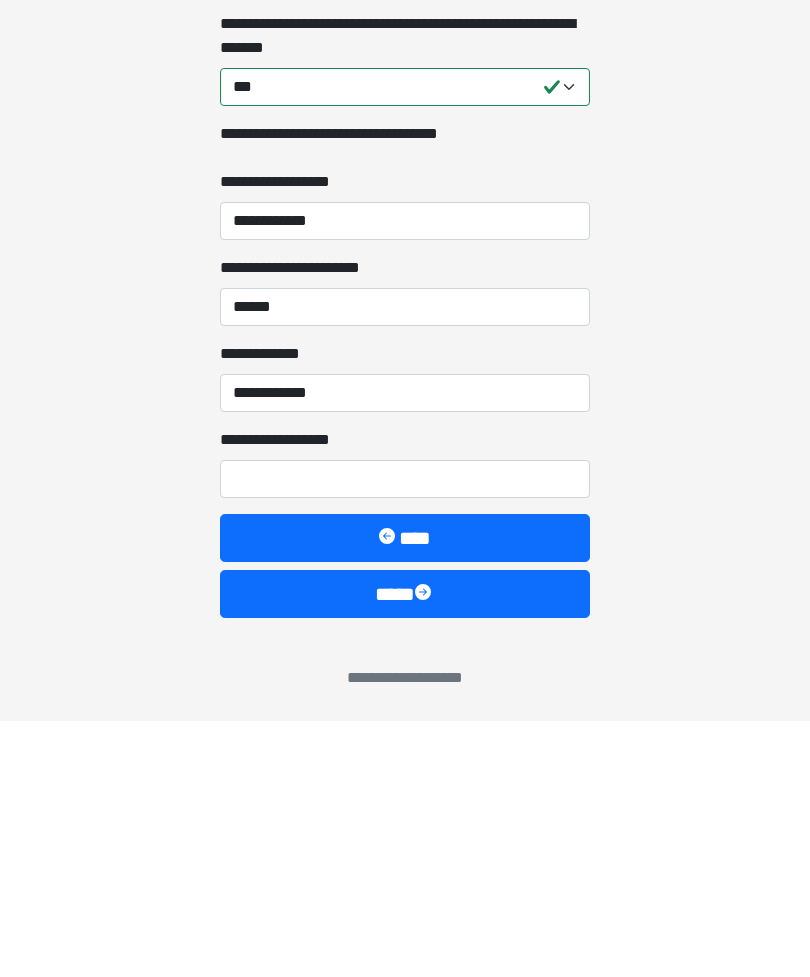 click on "****" at bounding box center (405, 850) 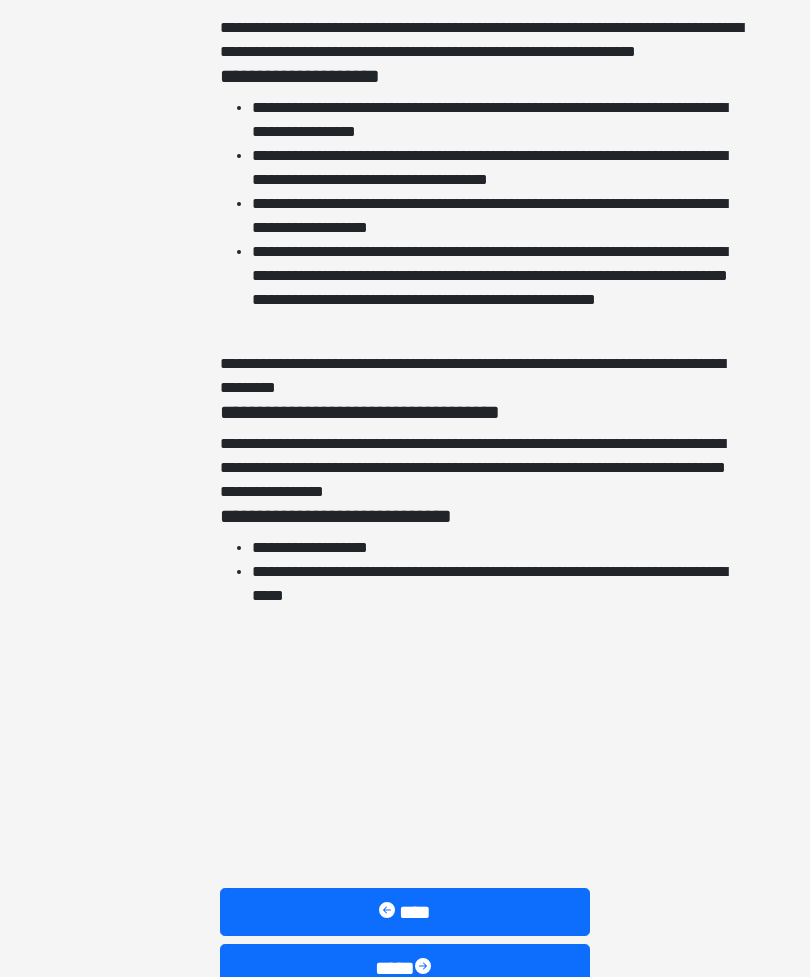 scroll, scrollTop: 4259, scrollLeft: 0, axis: vertical 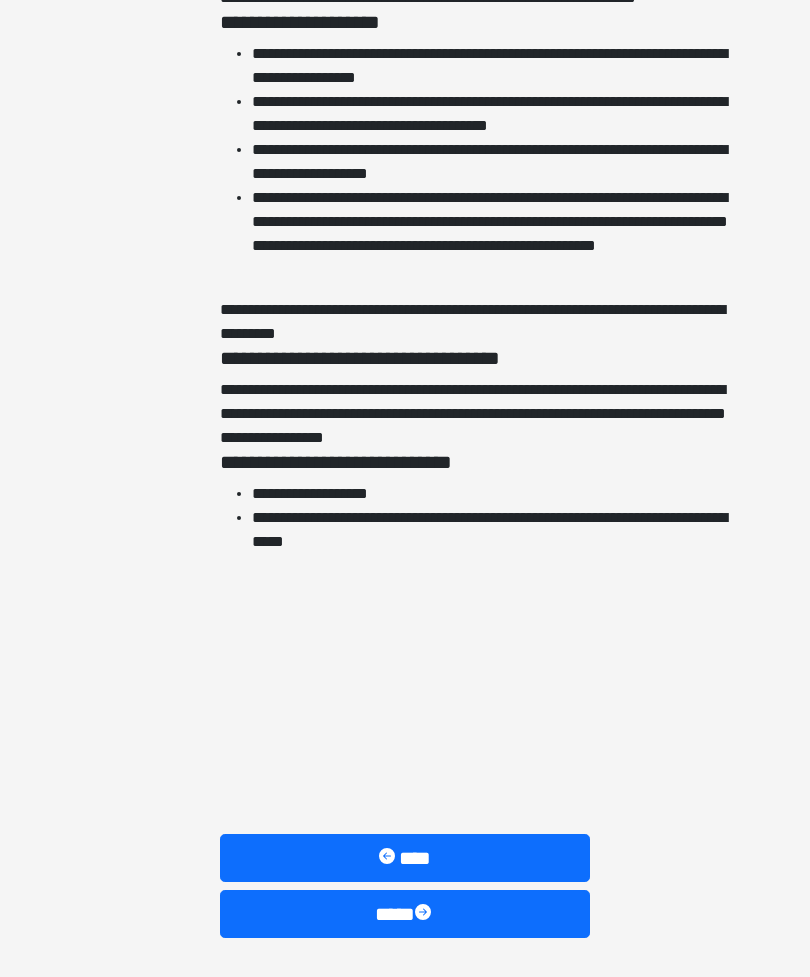 click on "****" at bounding box center [405, 914] 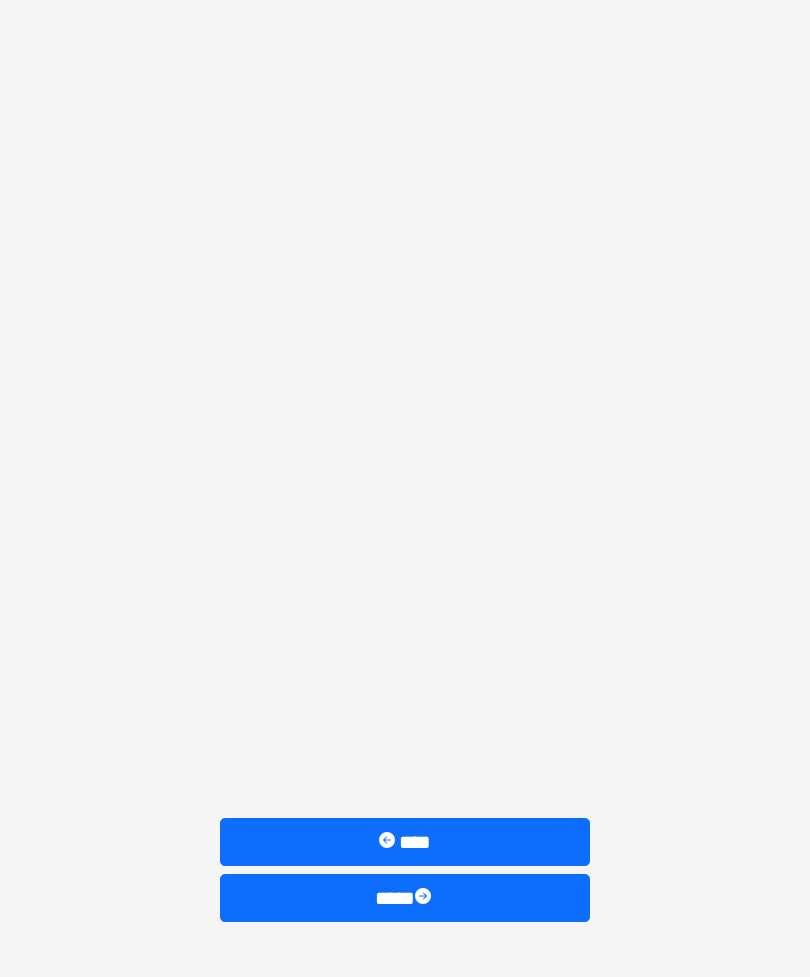 scroll, scrollTop: 1263, scrollLeft: 0, axis: vertical 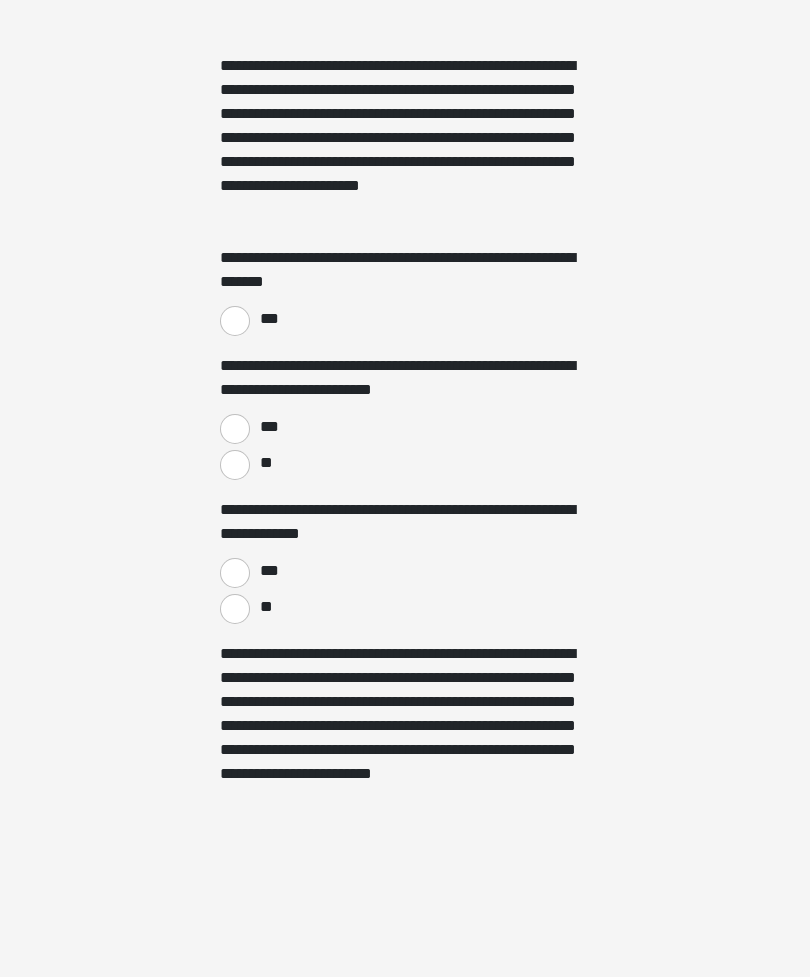 click on "**********" at bounding box center [405, -775] 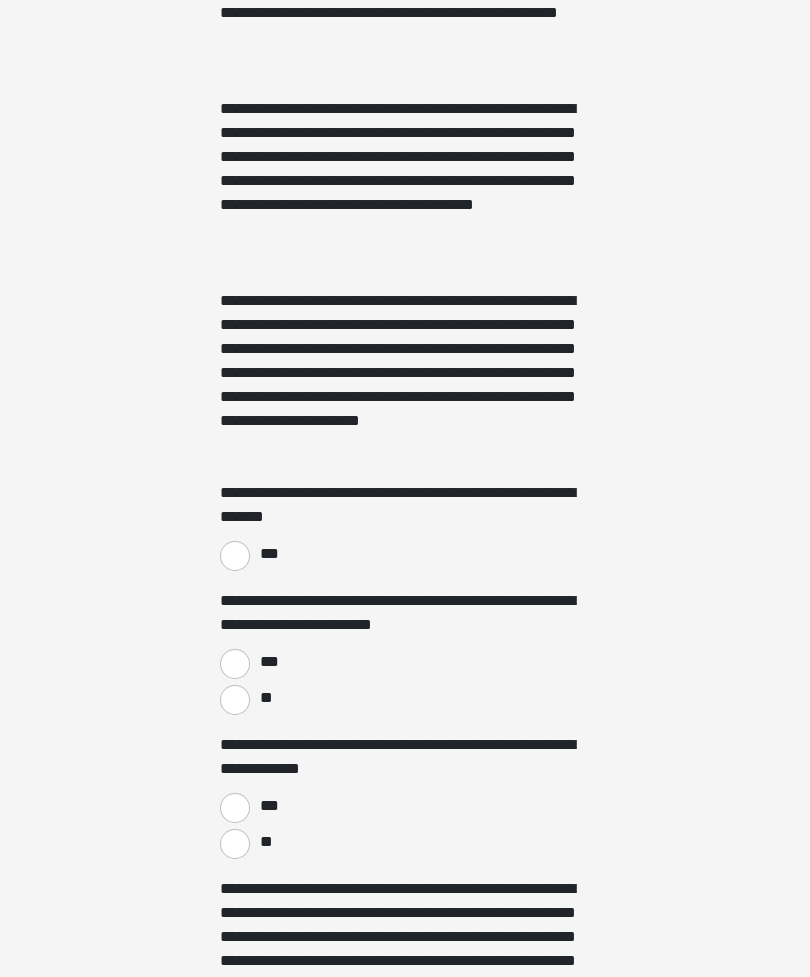 scroll, scrollTop: 1090, scrollLeft: 0, axis: vertical 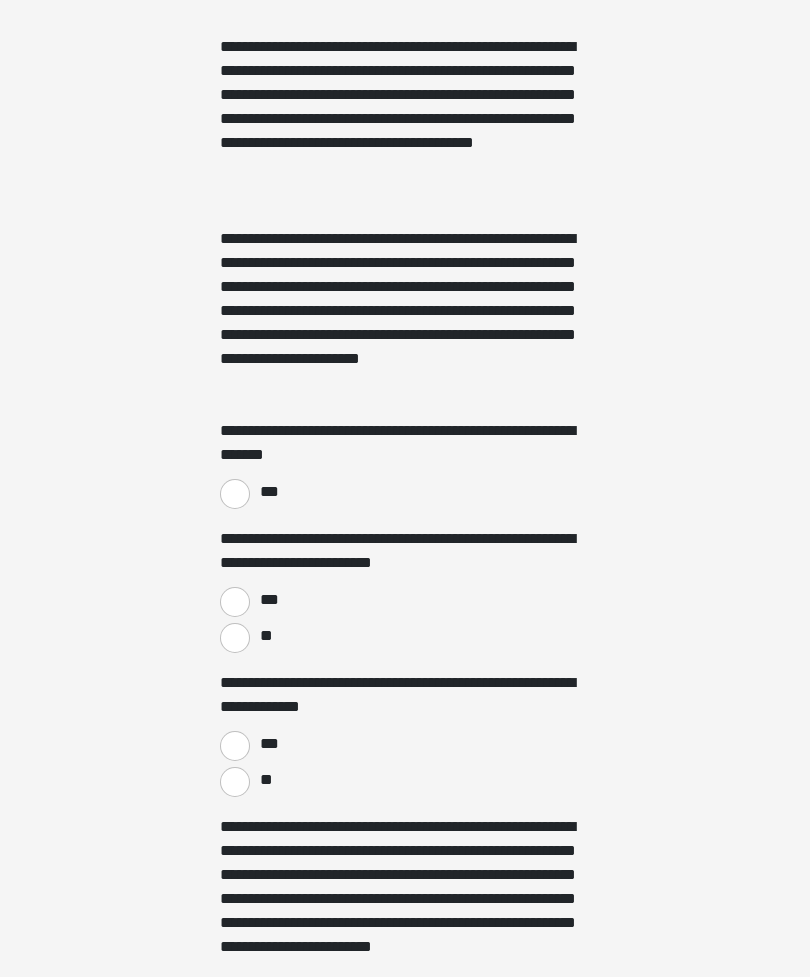 click on "***" at bounding box center (235, 494) 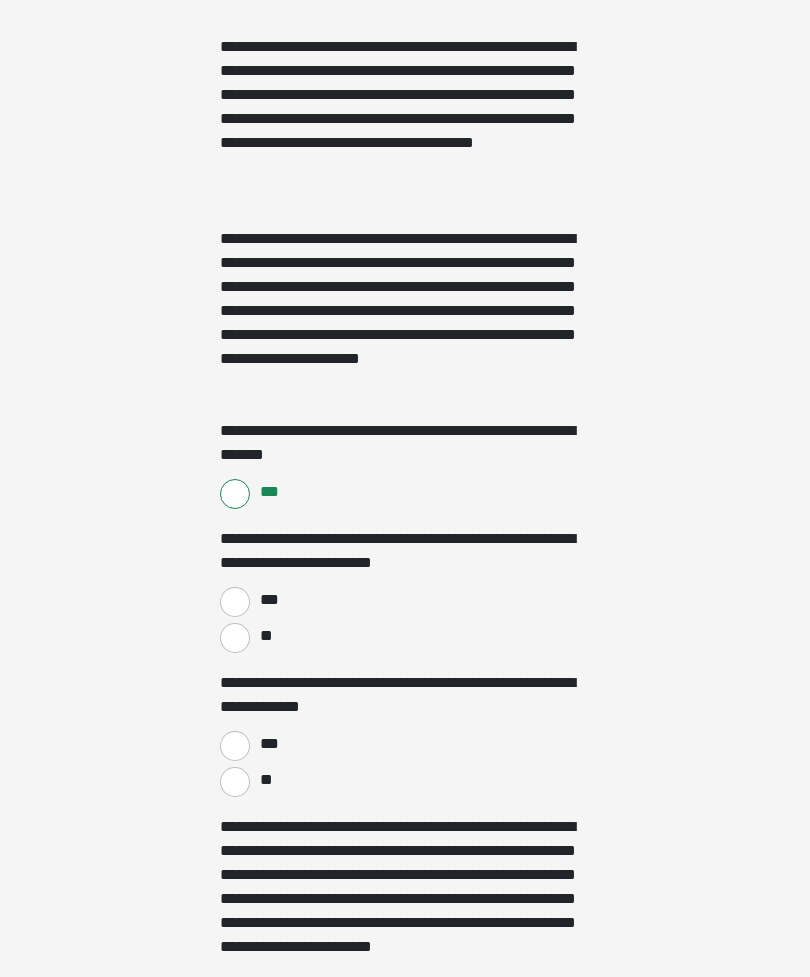 click on "***" at bounding box center [235, 602] 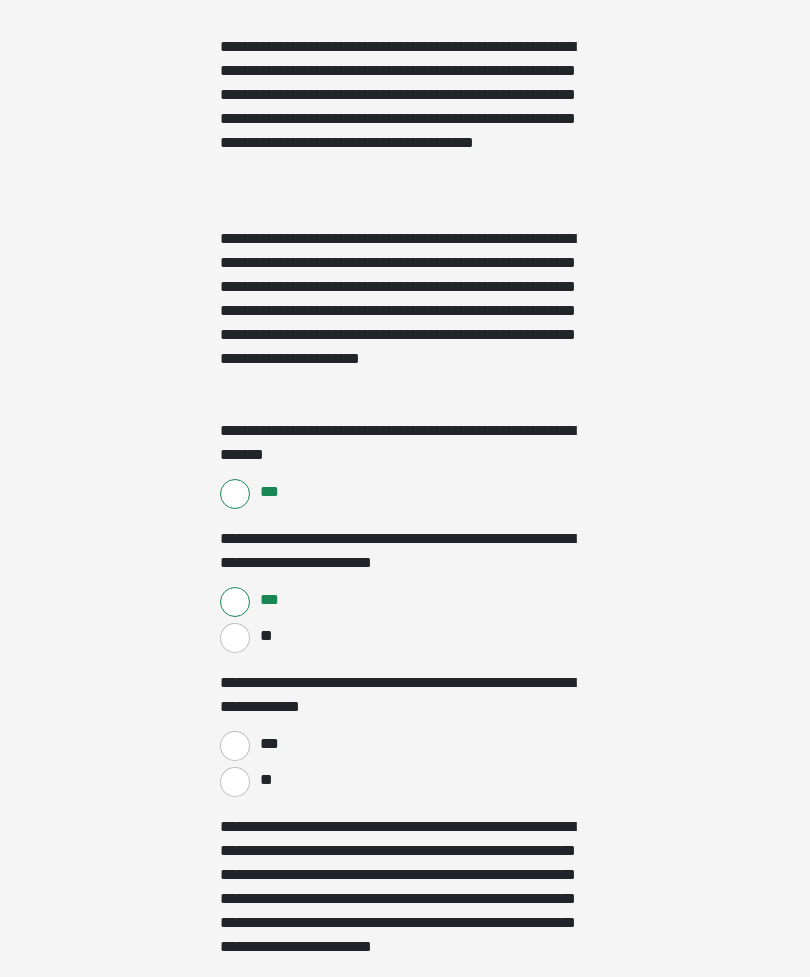 click on "**" at bounding box center (235, 782) 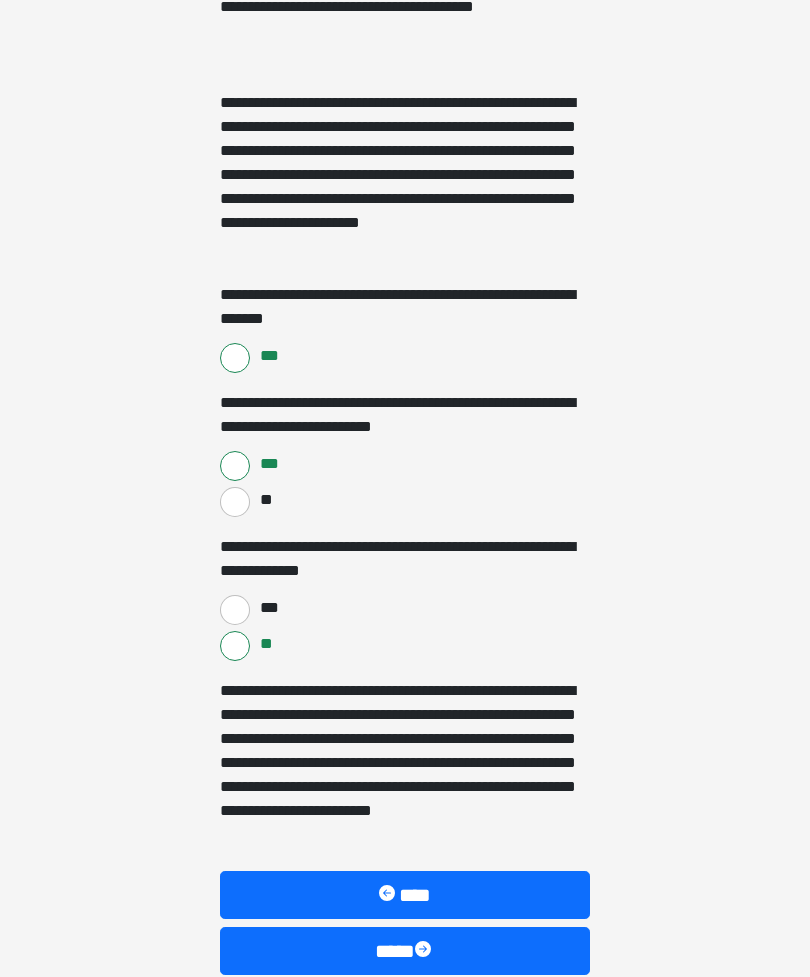 scroll, scrollTop: 1263, scrollLeft: 0, axis: vertical 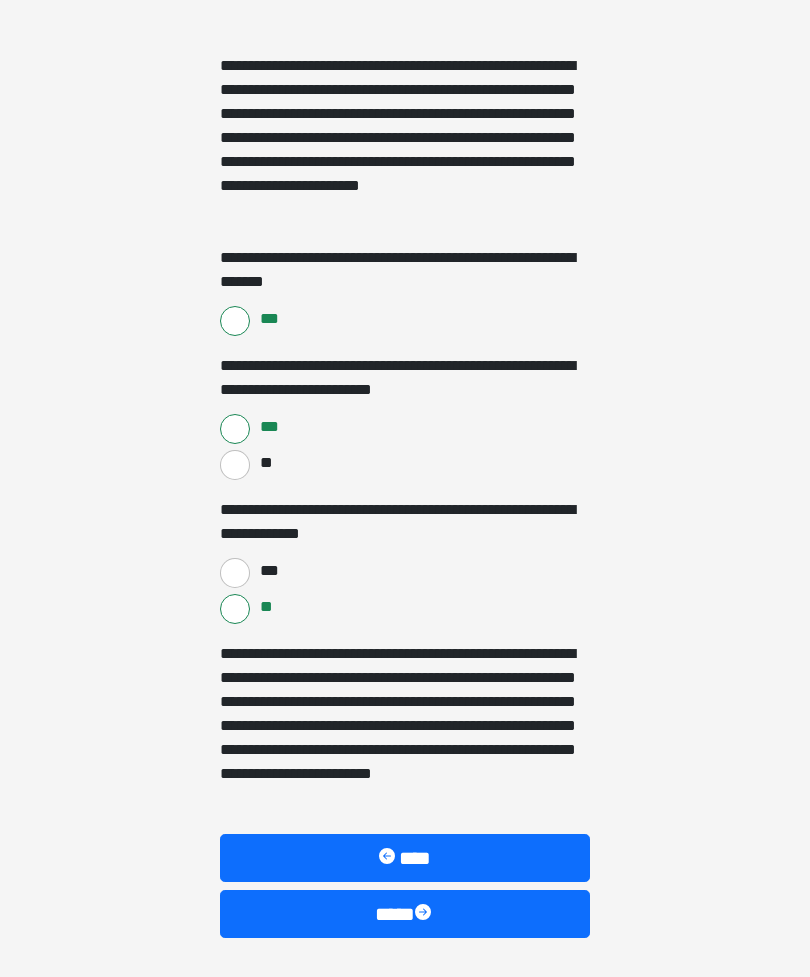 click on "****" at bounding box center [405, 914] 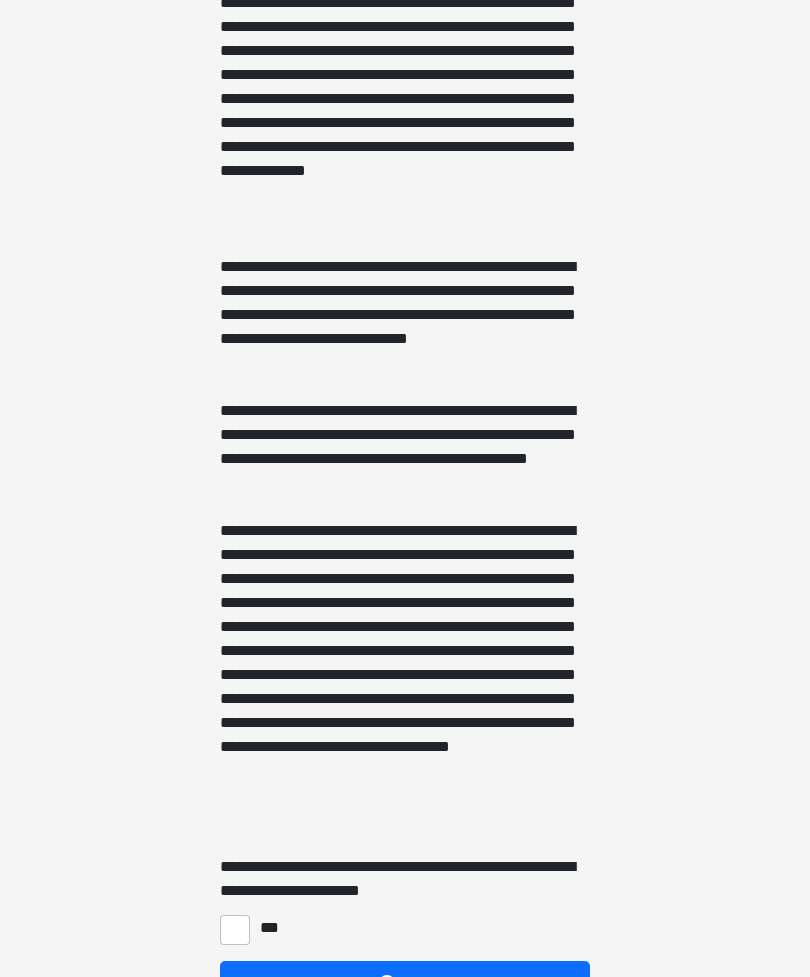 scroll, scrollTop: 517, scrollLeft: 0, axis: vertical 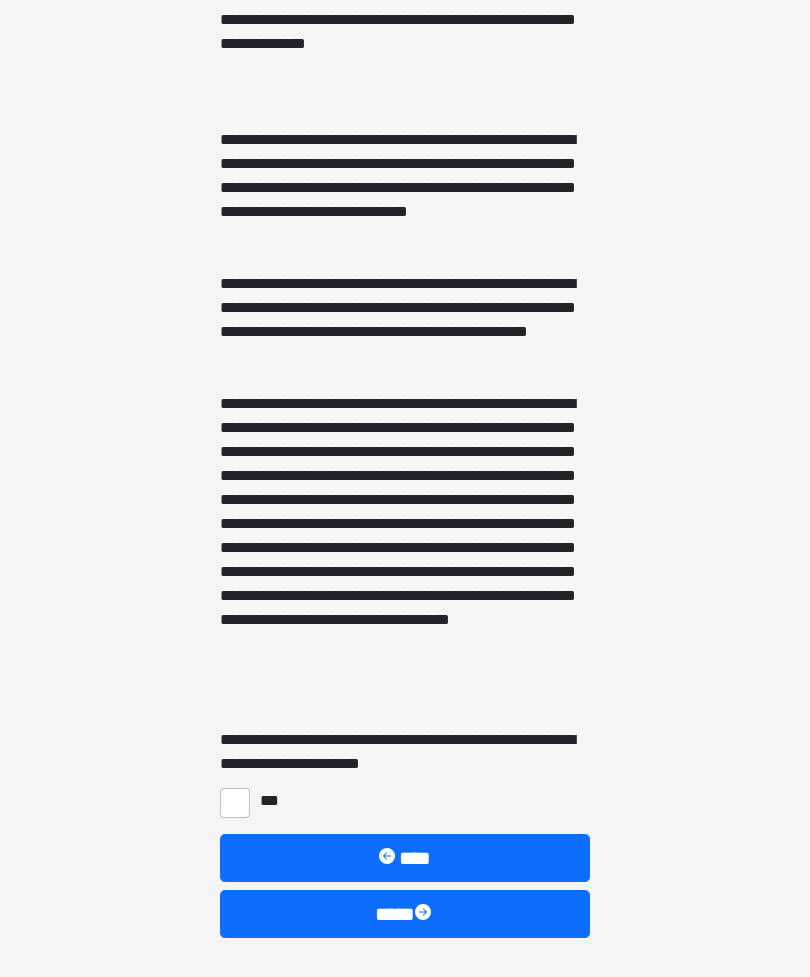 click on "***" at bounding box center (235, 803) 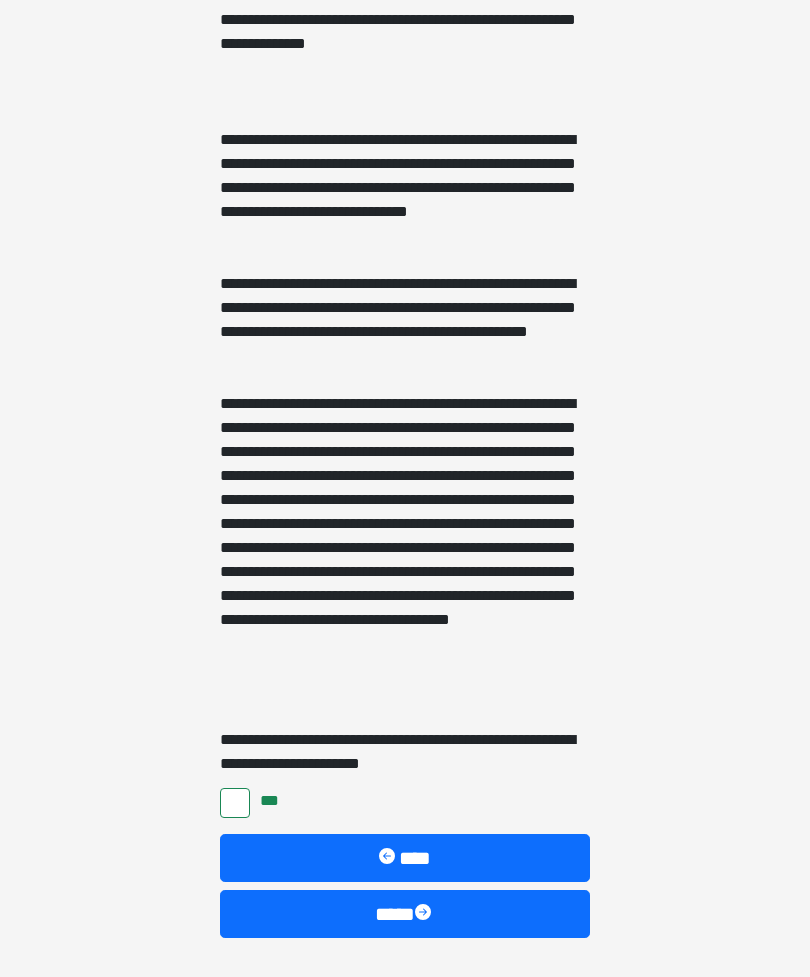 click on "****" at bounding box center (405, 914) 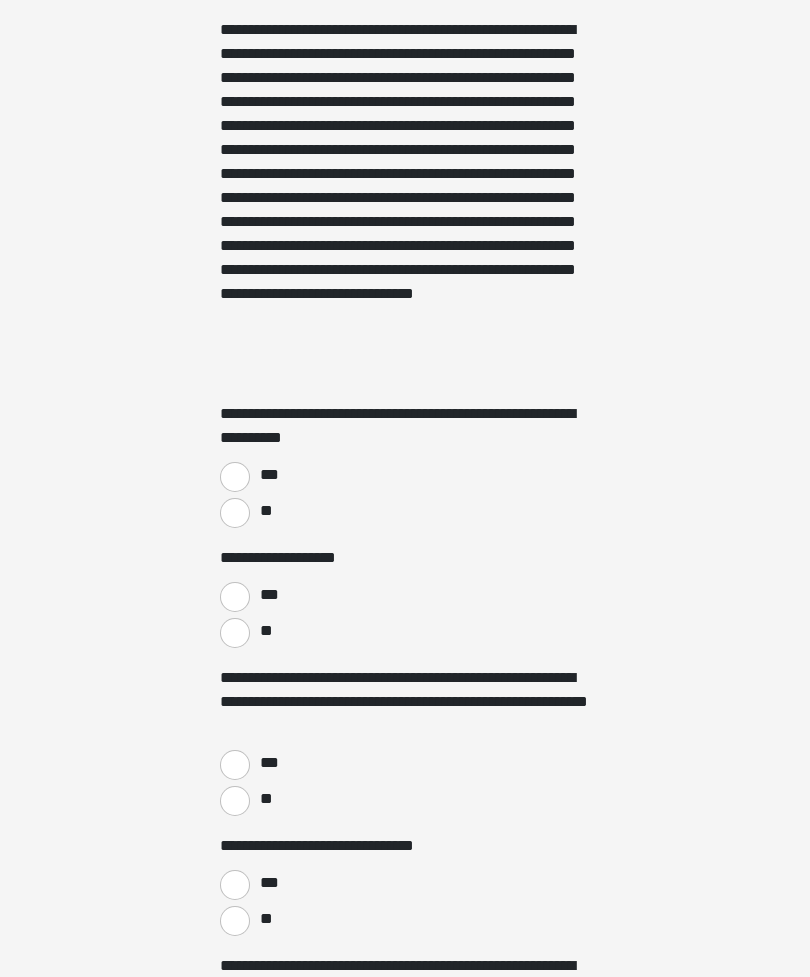 scroll, scrollTop: 339, scrollLeft: 0, axis: vertical 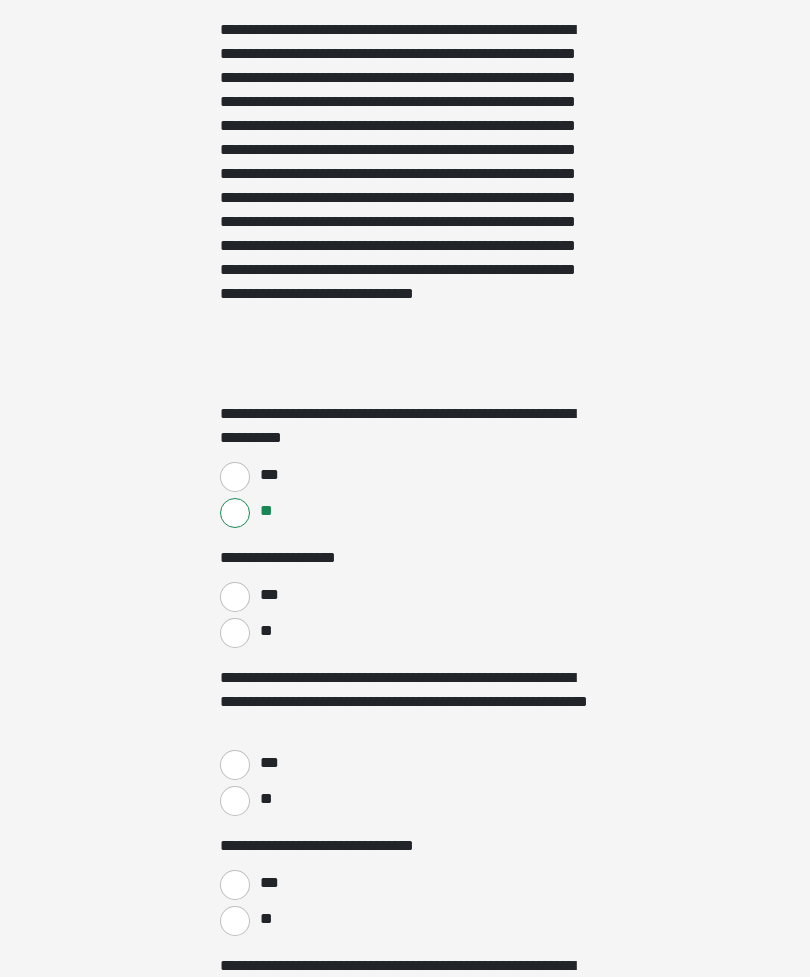 click on "**" at bounding box center (235, 633) 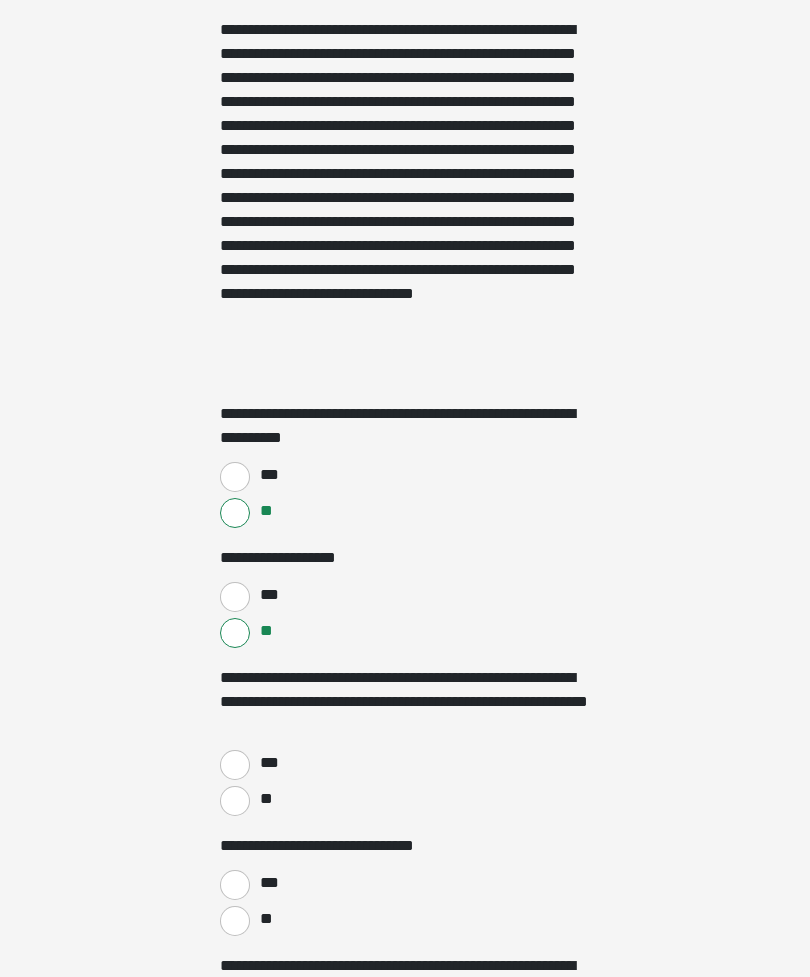 click on "**" at bounding box center [235, 801] 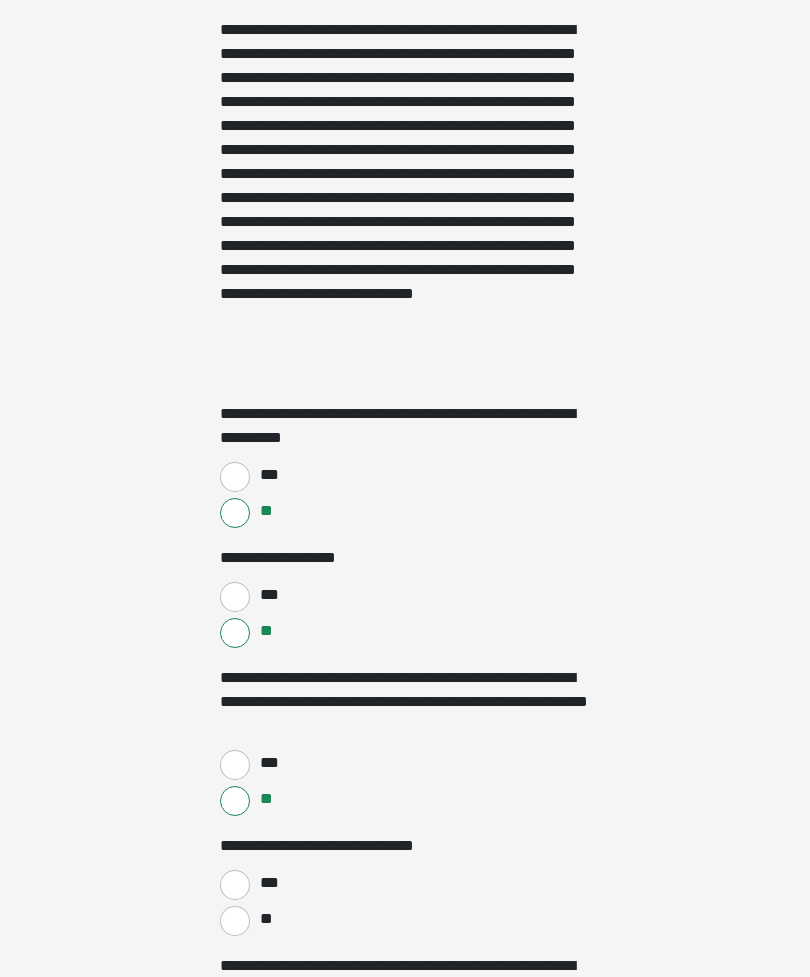click on "**" at bounding box center (235, 921) 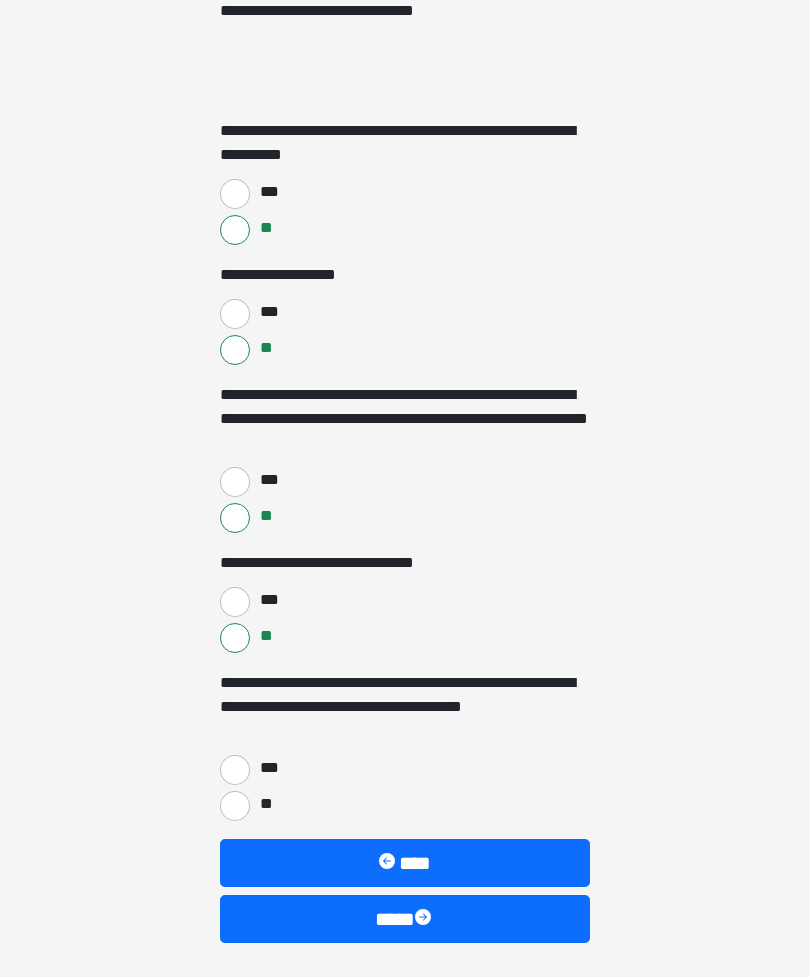 scroll, scrollTop: 627, scrollLeft: 0, axis: vertical 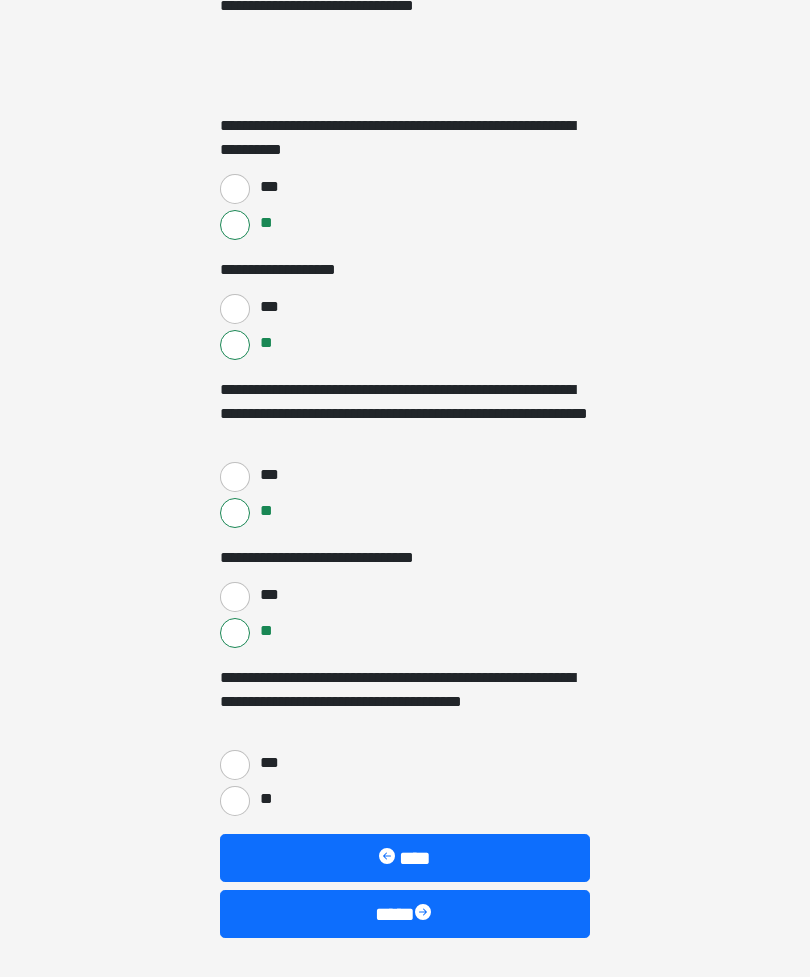 click on "***" at bounding box center [235, 765] 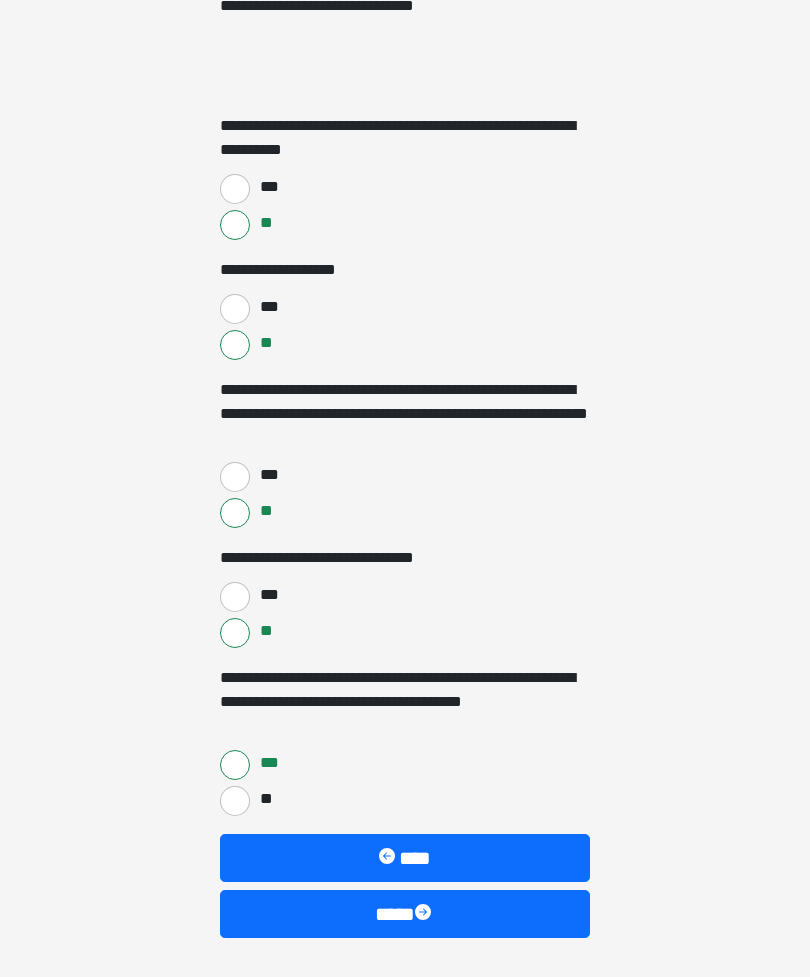 click on "****" at bounding box center (405, 914) 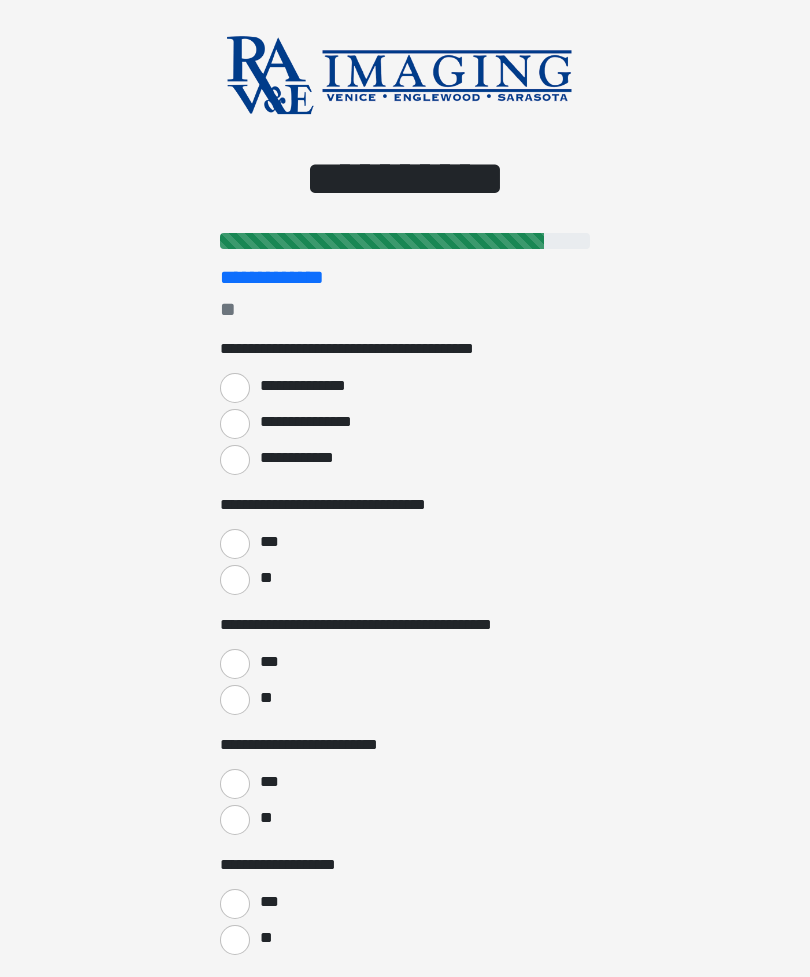 scroll, scrollTop: 0, scrollLeft: 0, axis: both 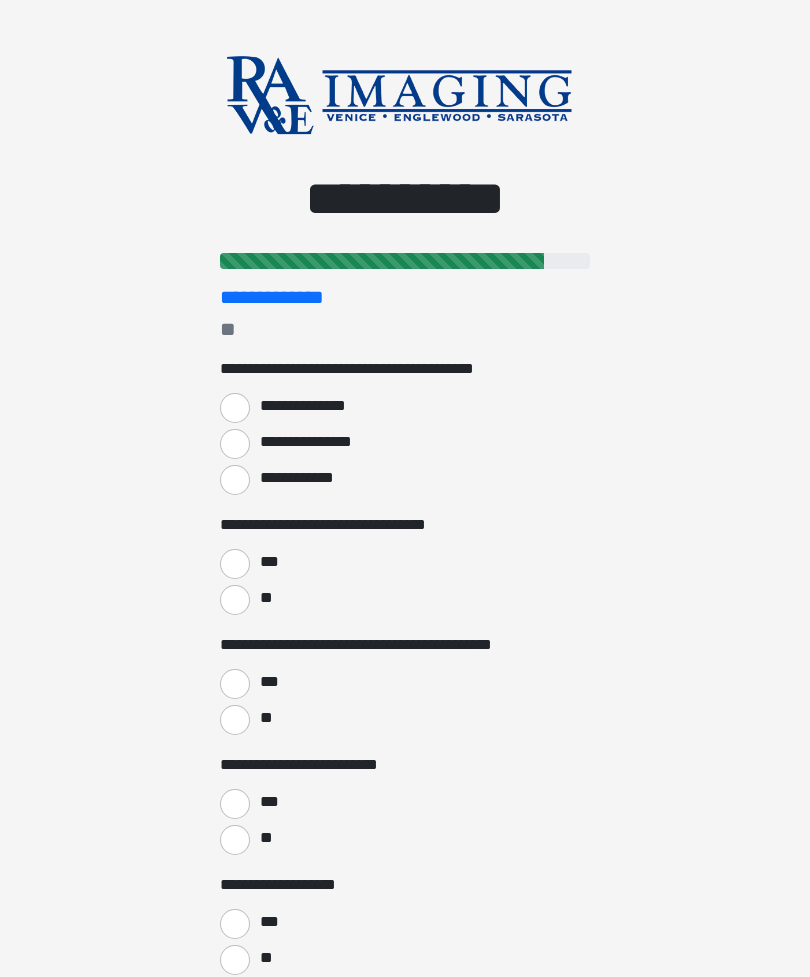 click on "**********" at bounding box center [235, 444] 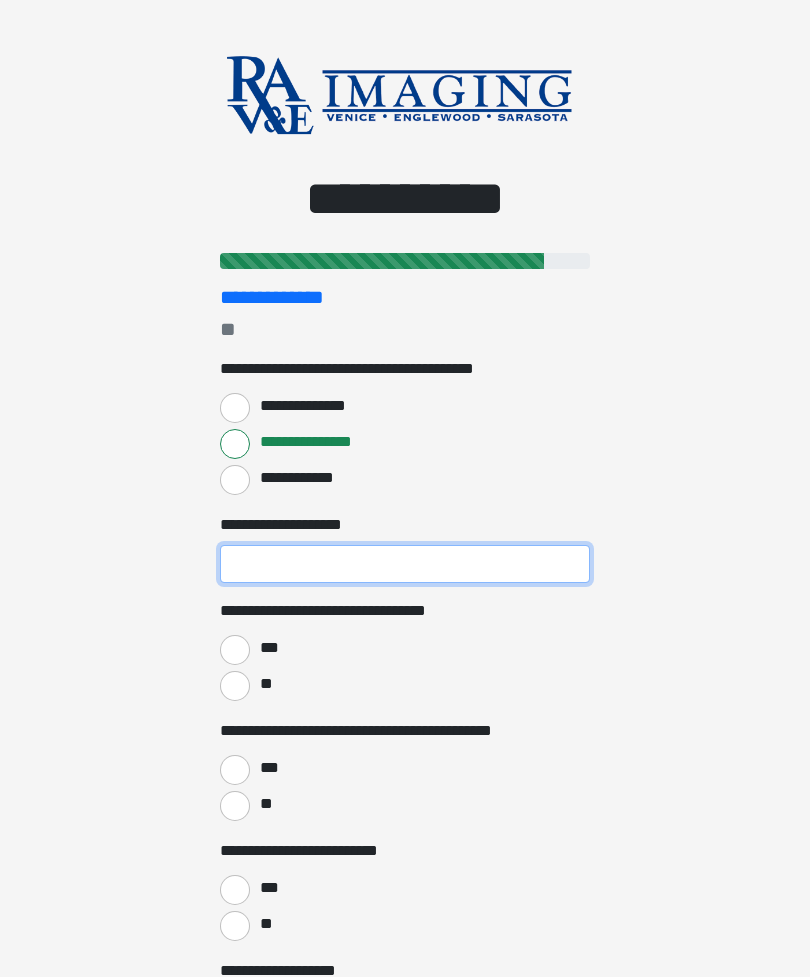 click on "**********" at bounding box center (405, 564) 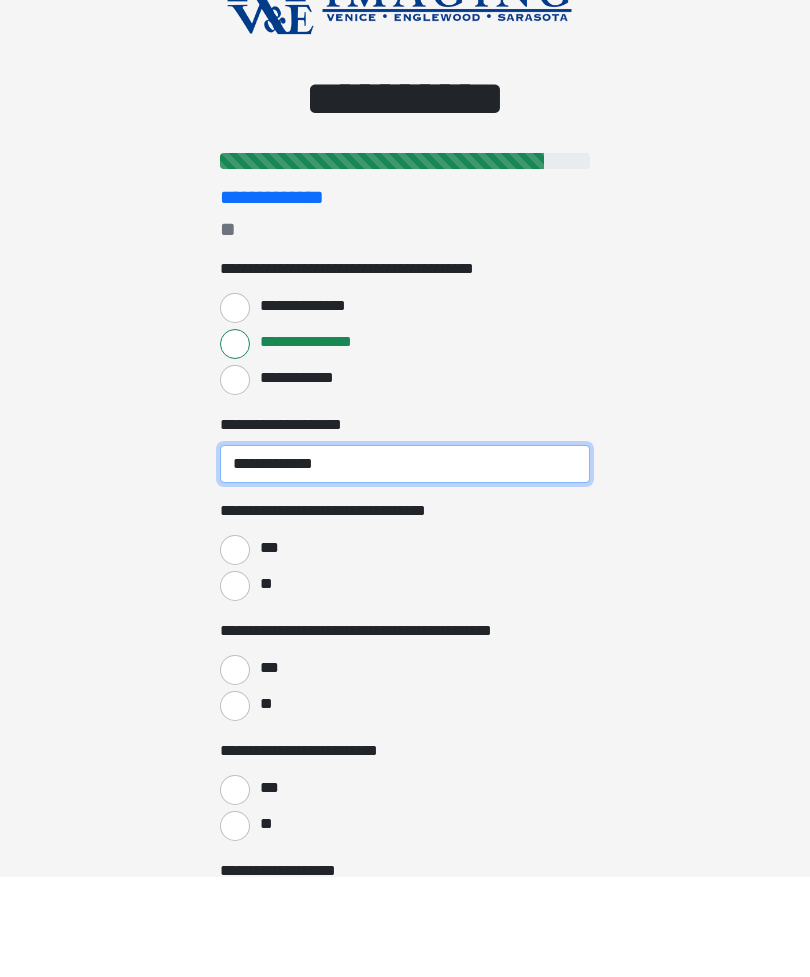 type on "**********" 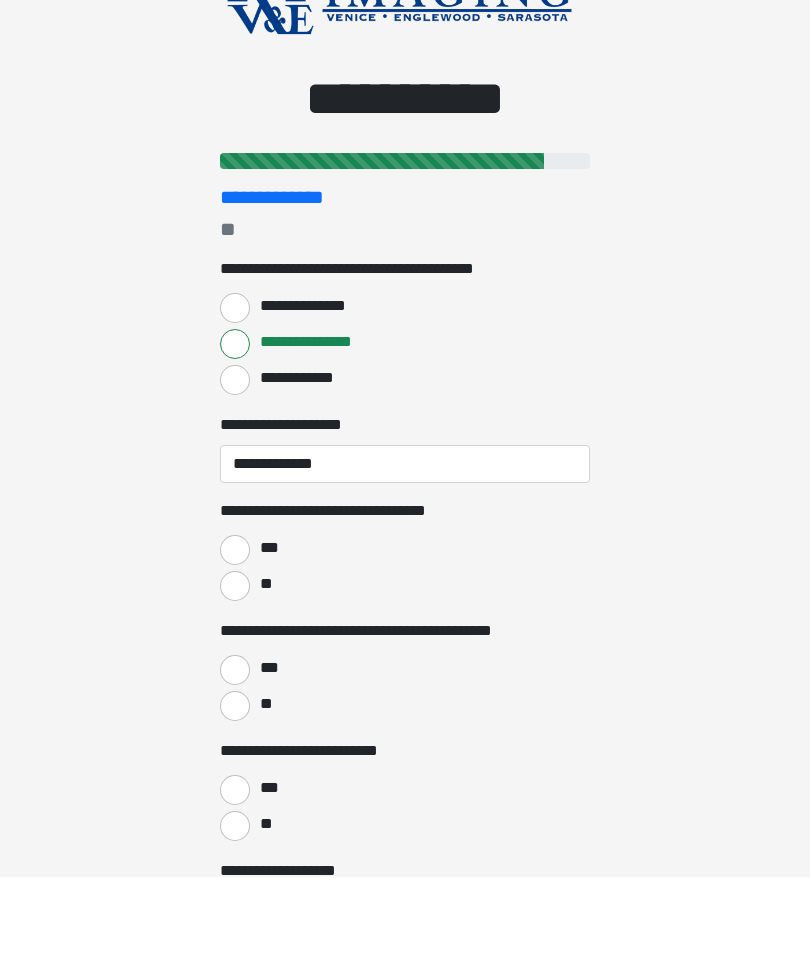 click on "**" at bounding box center (235, 686) 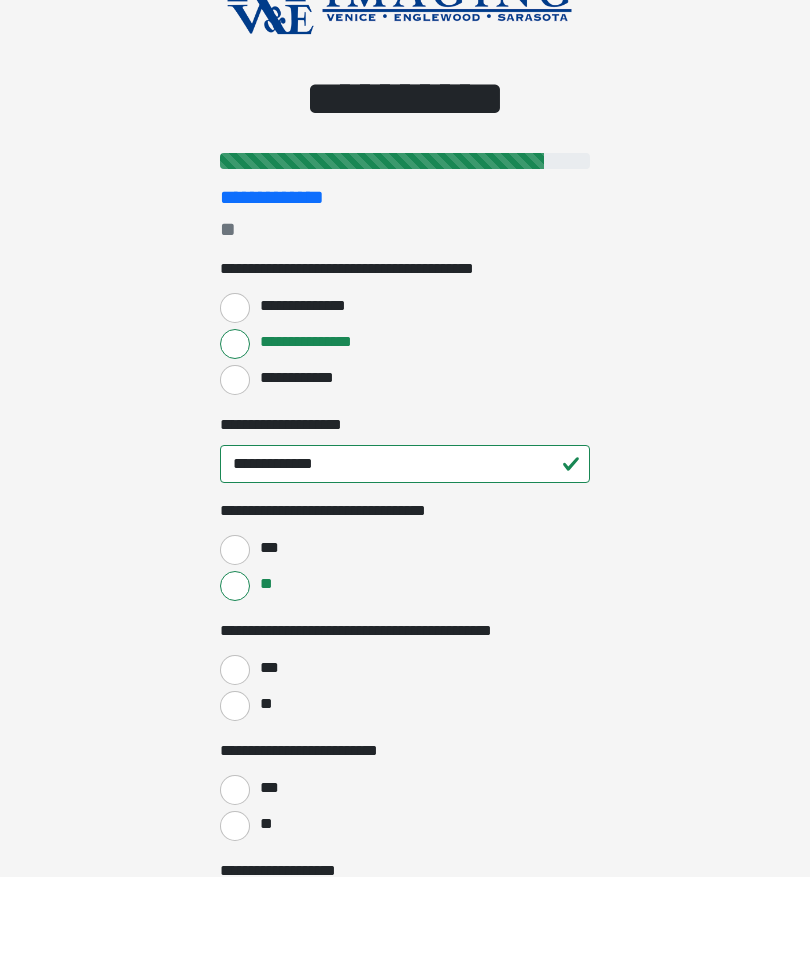 scroll, scrollTop: 100, scrollLeft: 0, axis: vertical 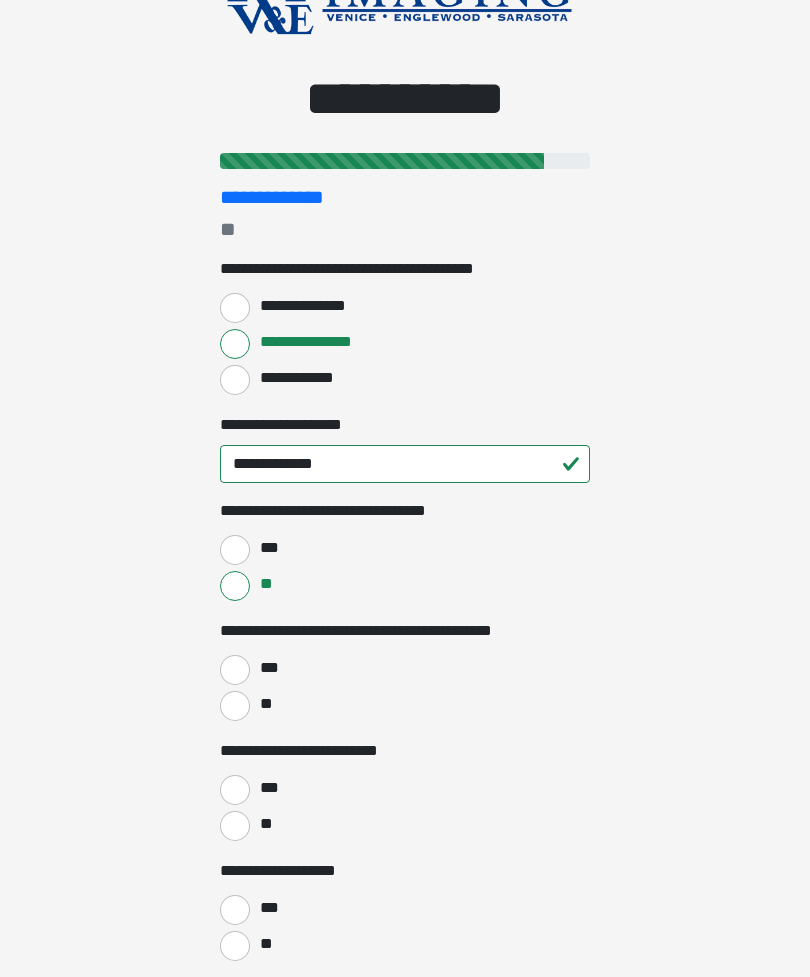 click on "**" at bounding box center [235, 706] 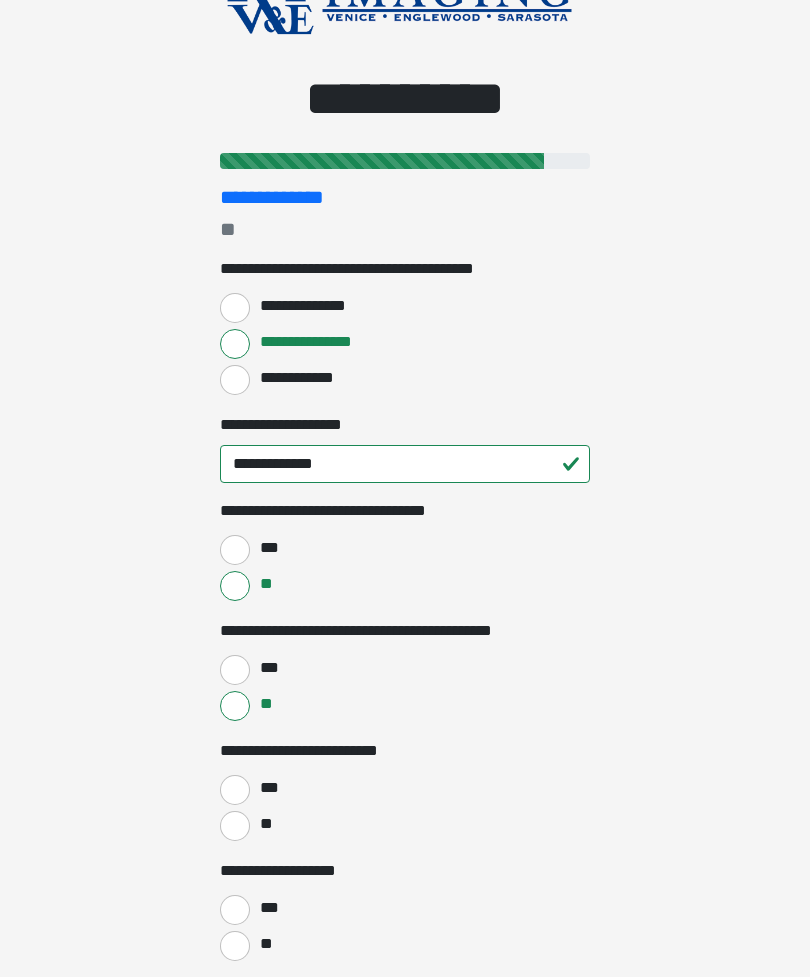 click on "**" at bounding box center [235, 826] 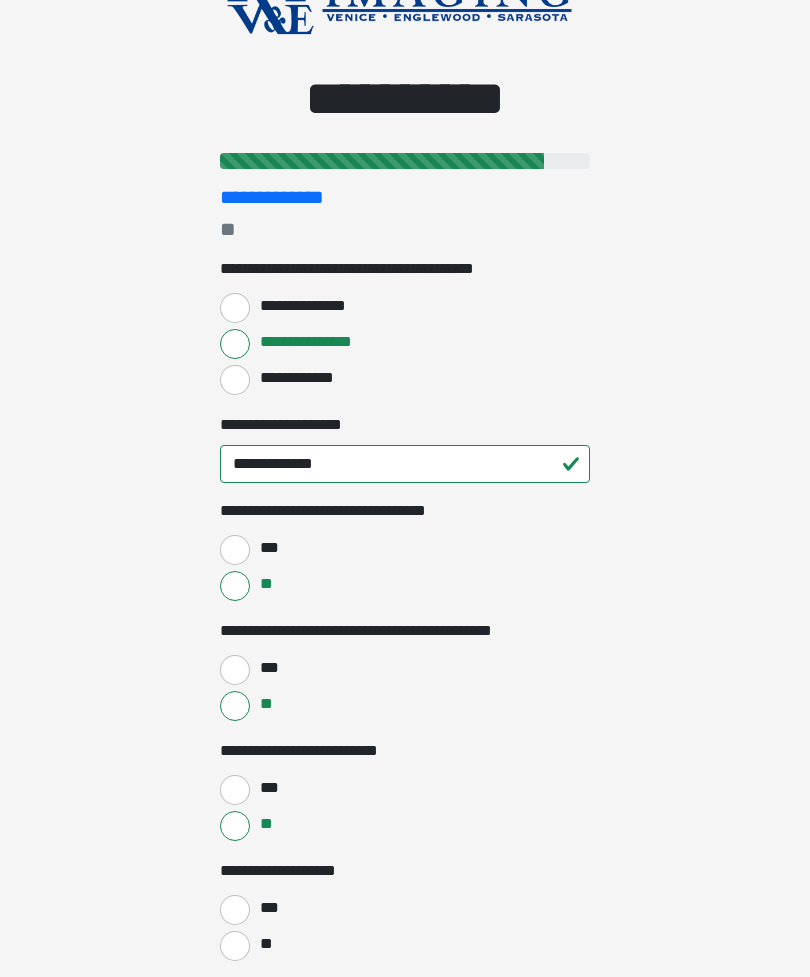click on "**" at bounding box center [235, 946] 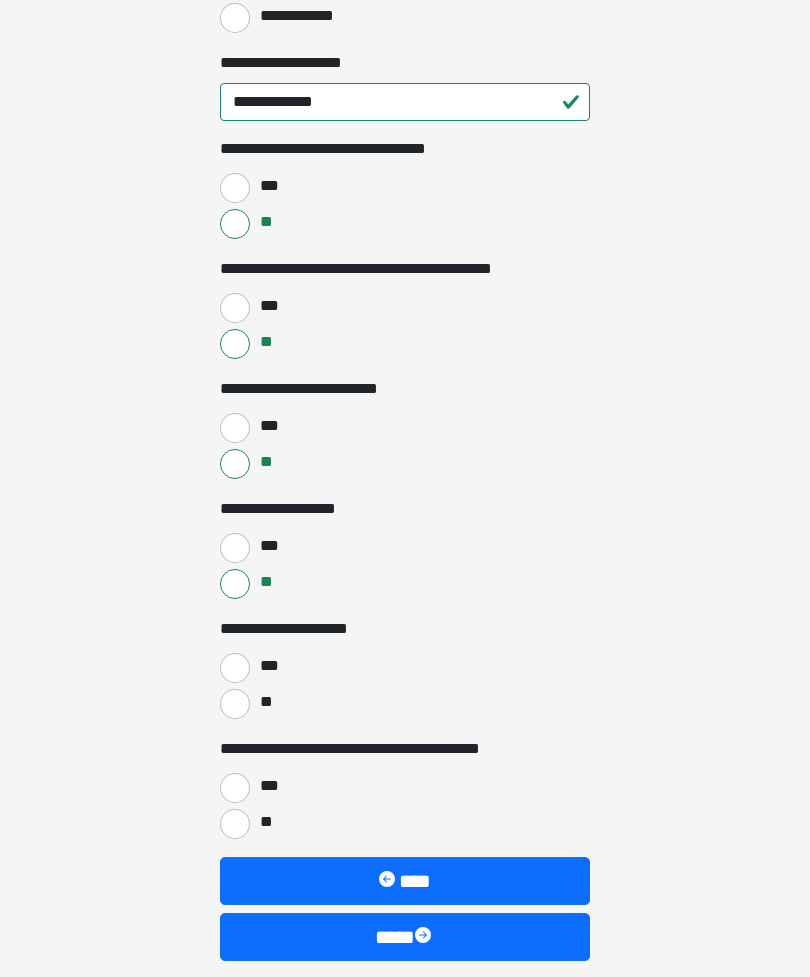 scroll, scrollTop: 485, scrollLeft: 0, axis: vertical 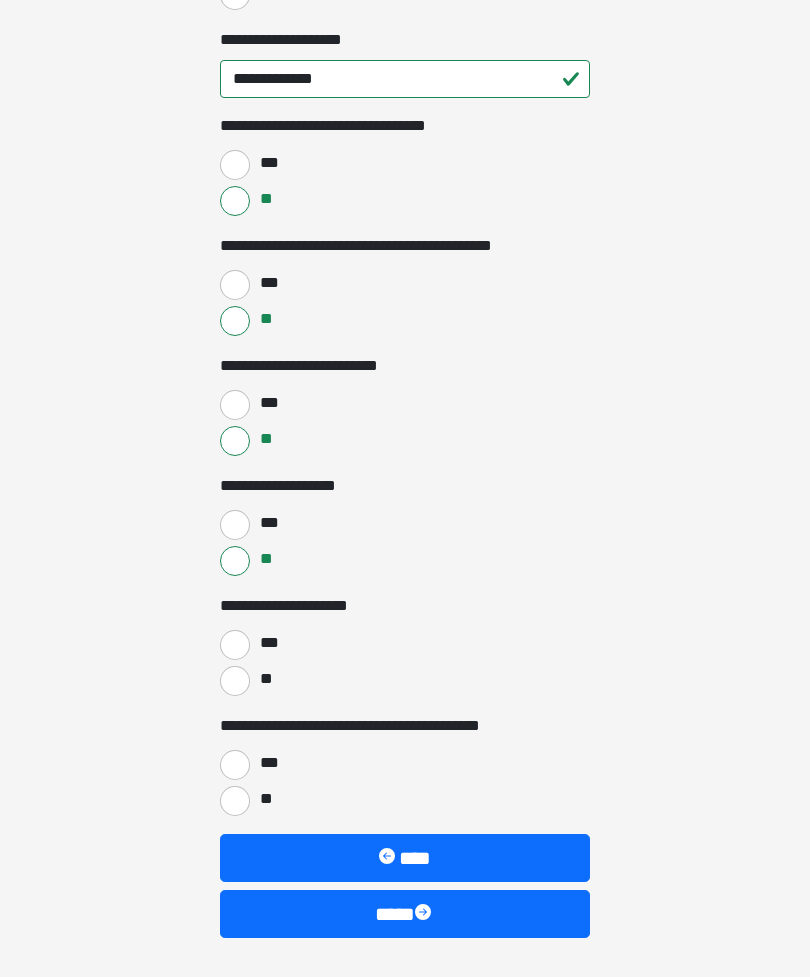 click on "***" at bounding box center (235, 645) 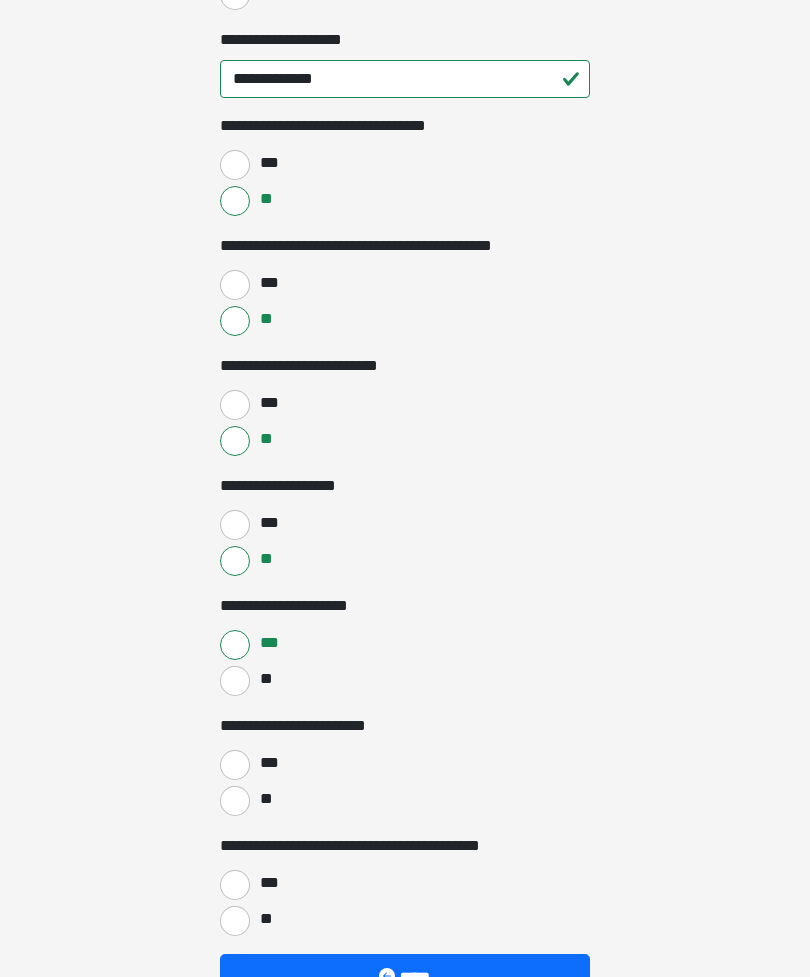 click on "***" at bounding box center [235, 765] 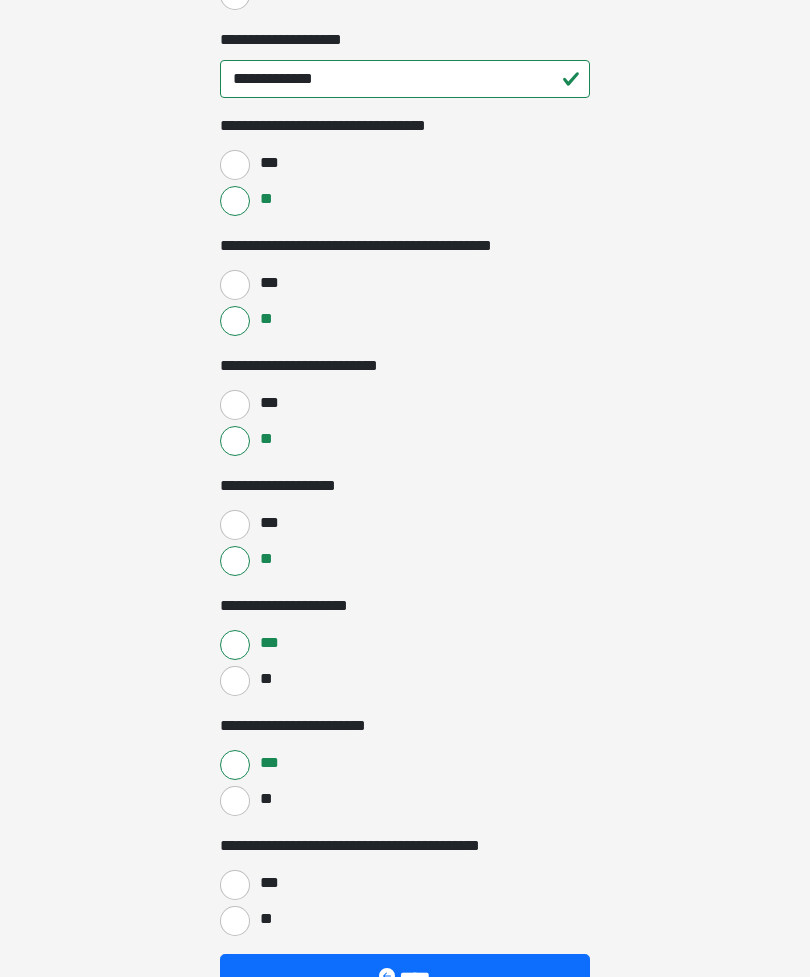 click on "**" at bounding box center [235, 921] 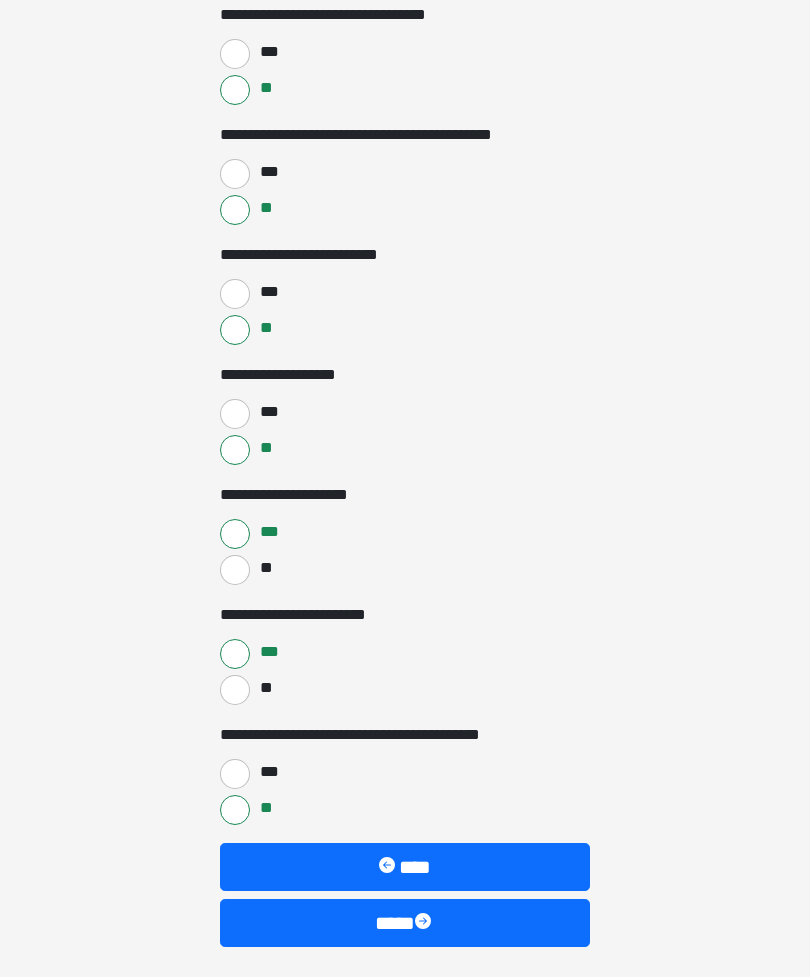 scroll, scrollTop: 605, scrollLeft: 0, axis: vertical 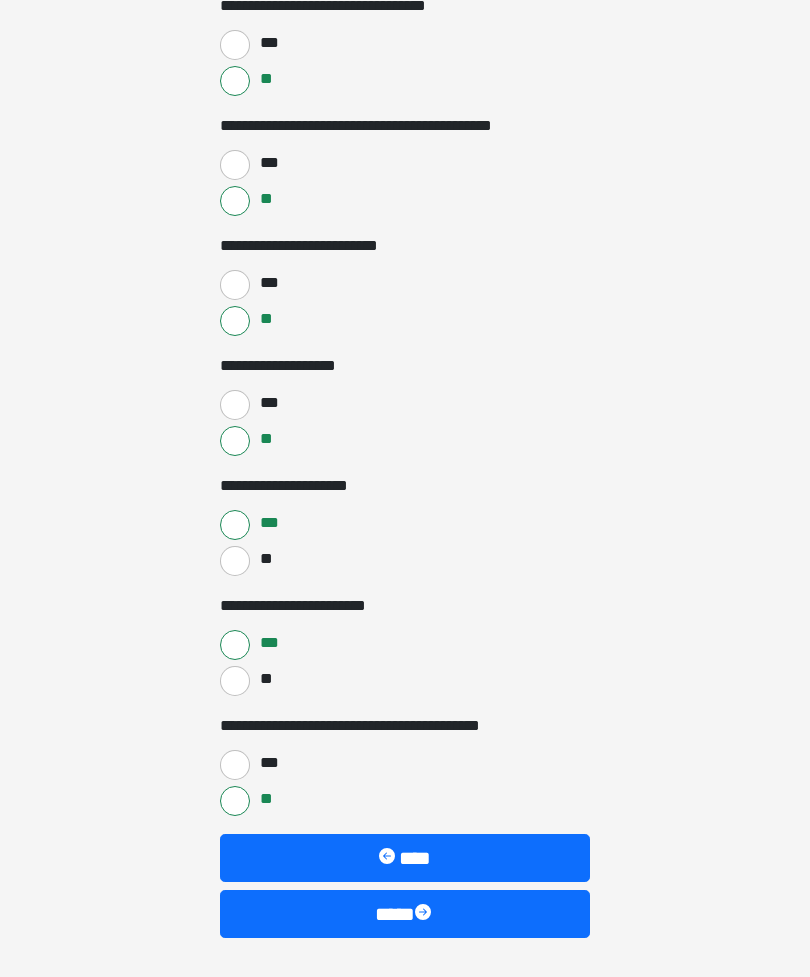 click on "****" at bounding box center [405, 914] 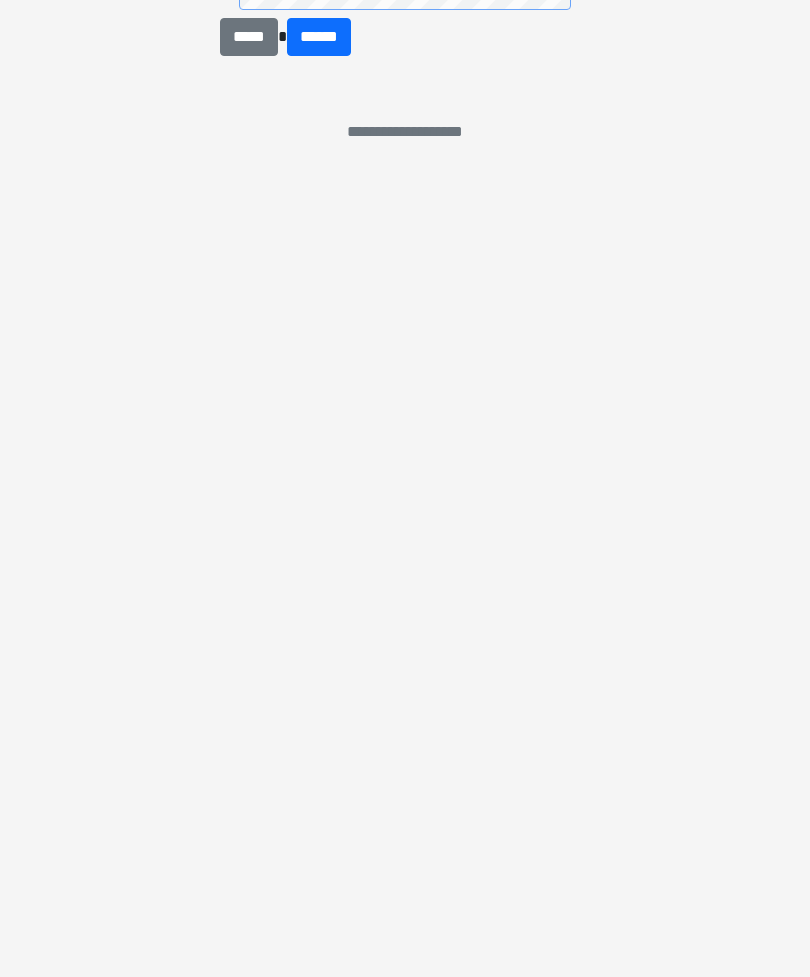 scroll, scrollTop: 0, scrollLeft: 0, axis: both 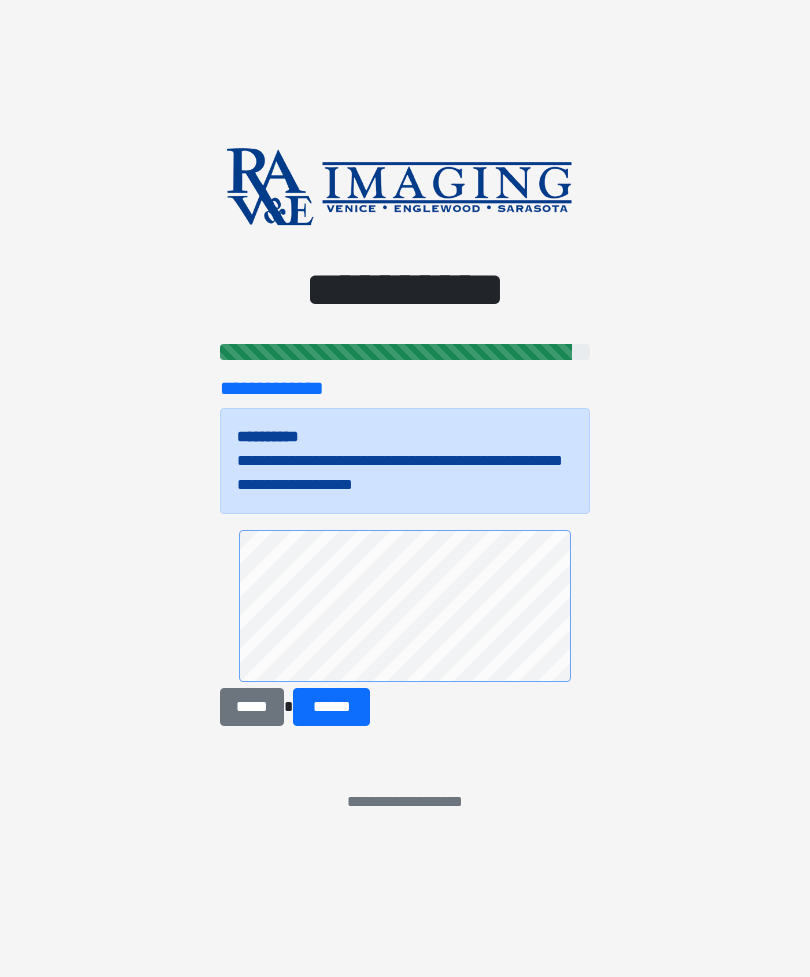 click on "******" at bounding box center [331, 707] 